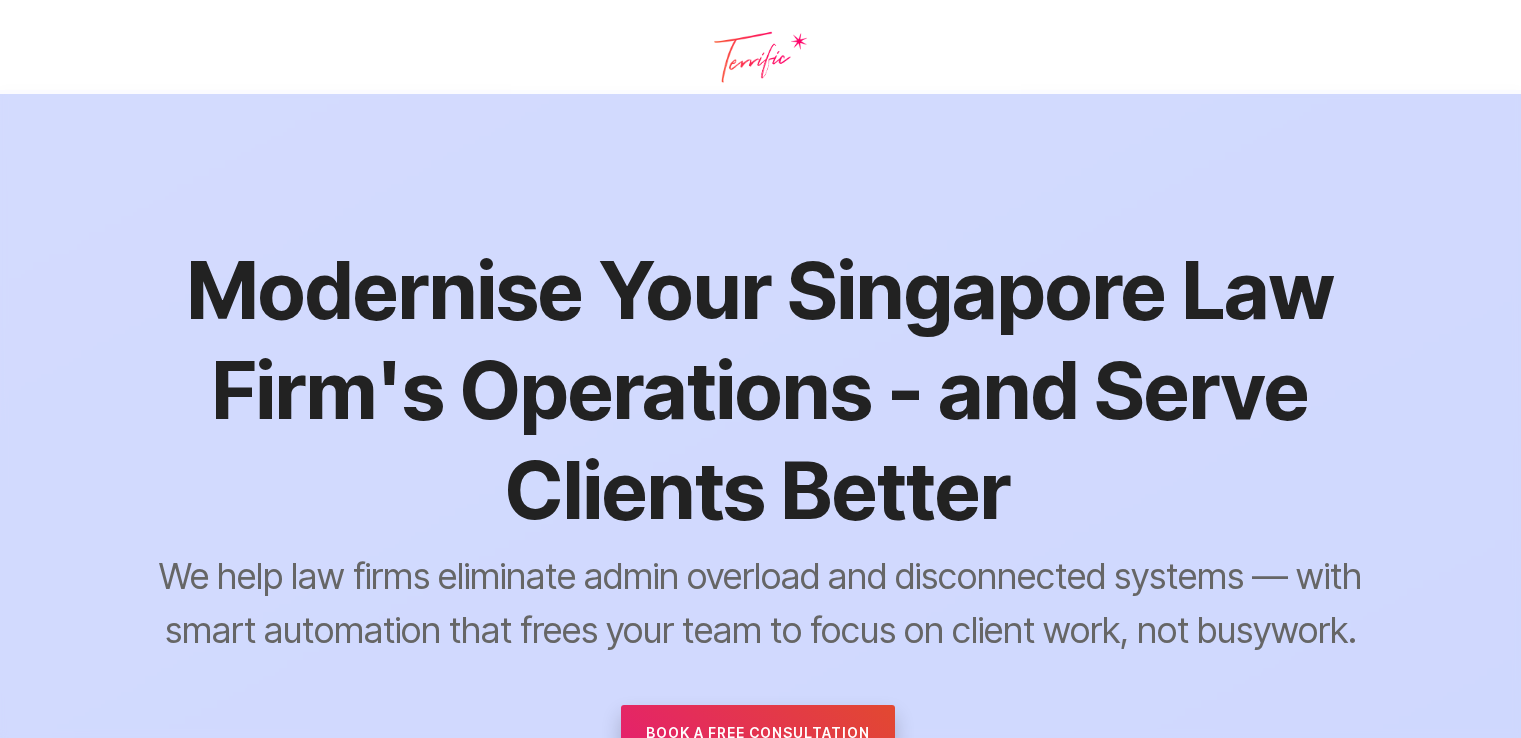 scroll, scrollTop: 0, scrollLeft: 0, axis: both 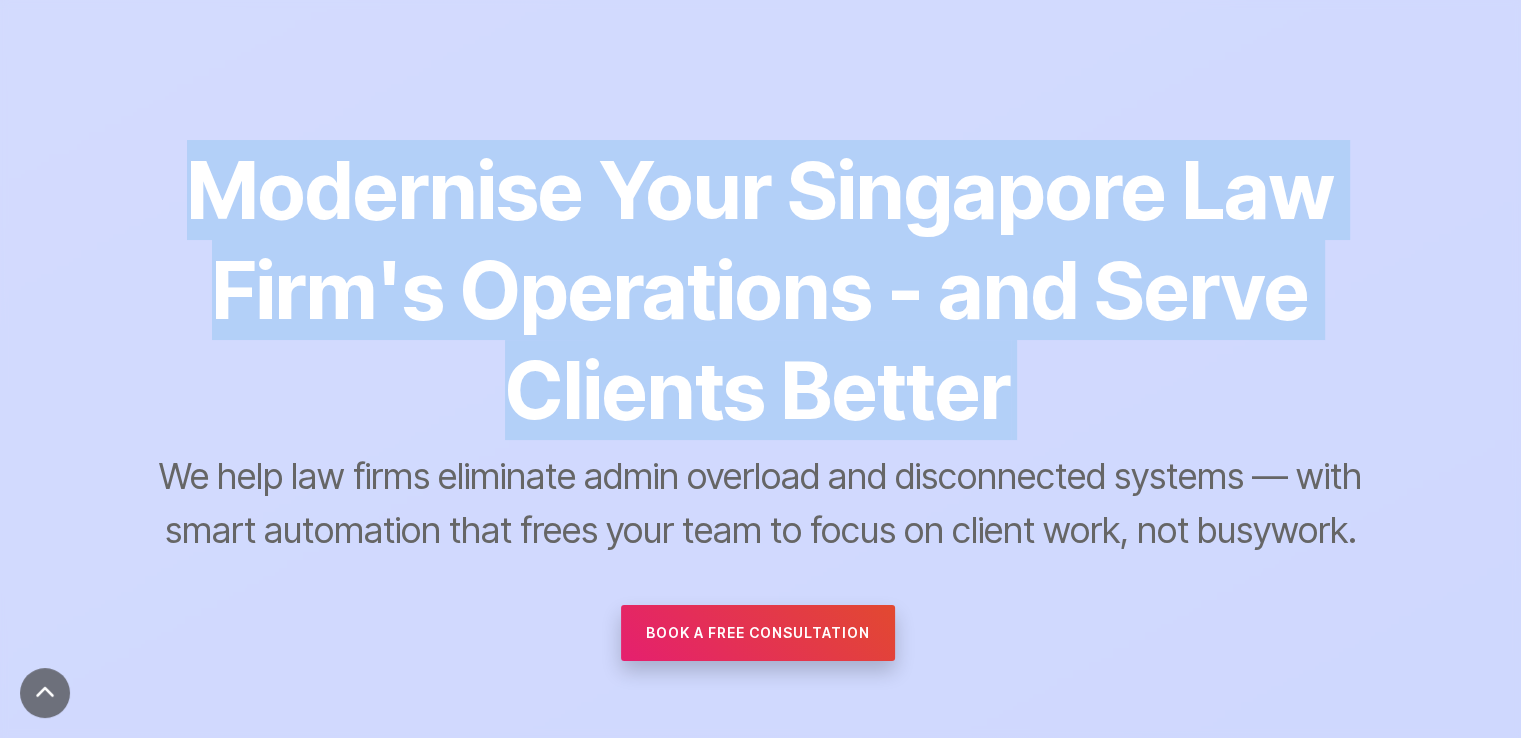 drag, startPoint x: 215, startPoint y: 180, endPoint x: 1080, endPoint y: 409, distance: 894.79944 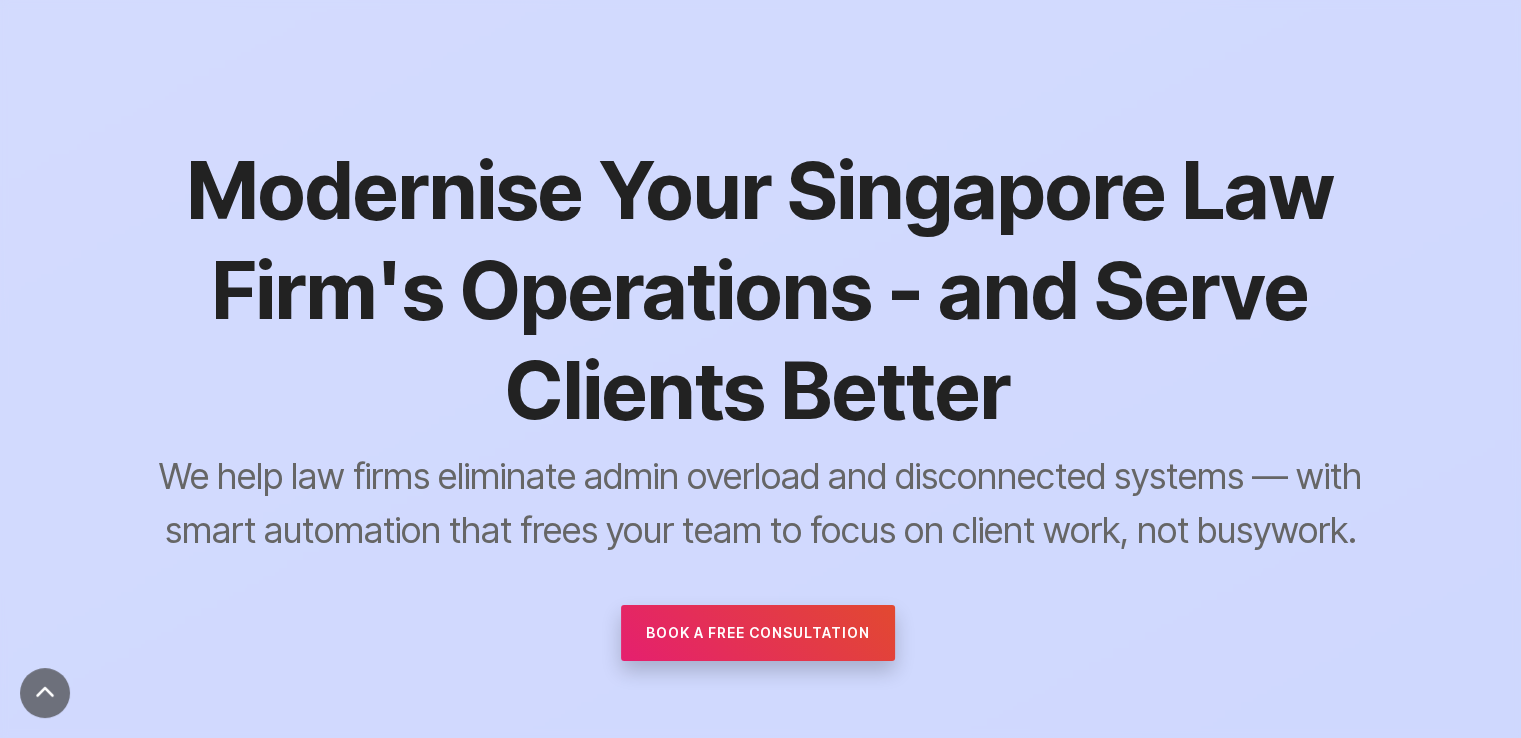 click at bounding box center [760, 403] 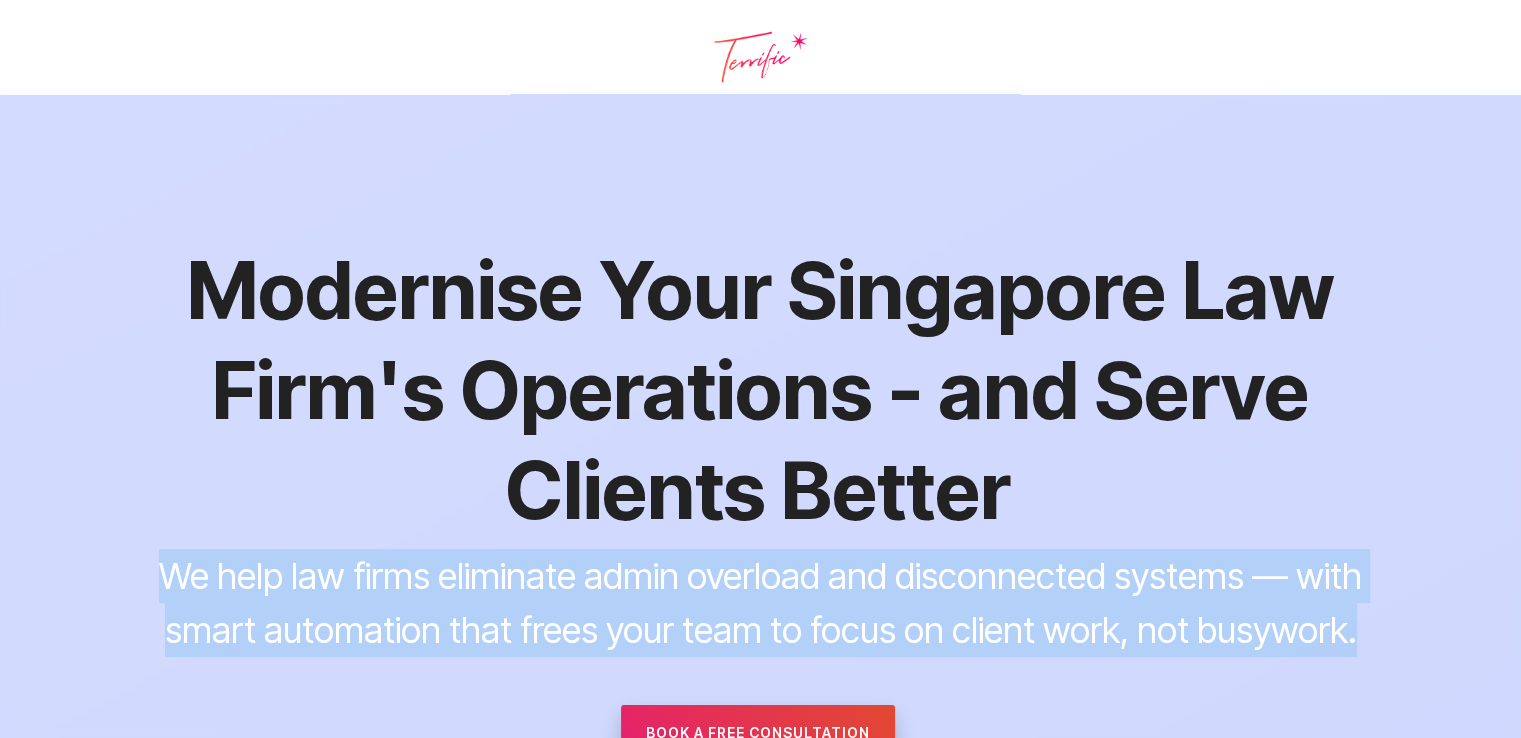 drag, startPoint x: 166, startPoint y: 569, endPoint x: 1379, endPoint y: 642, distance: 1215.1946 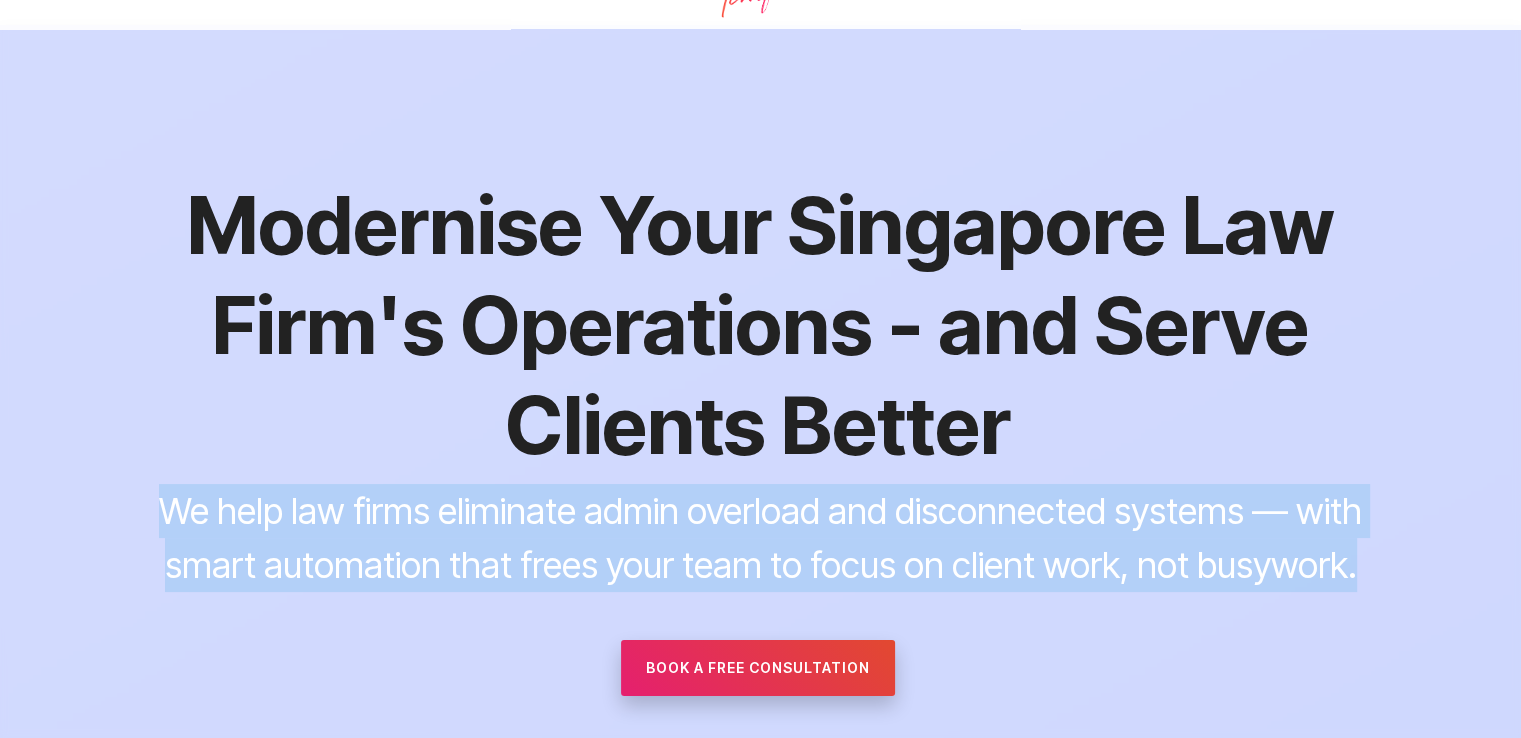 scroll, scrollTop: 100, scrollLeft: 0, axis: vertical 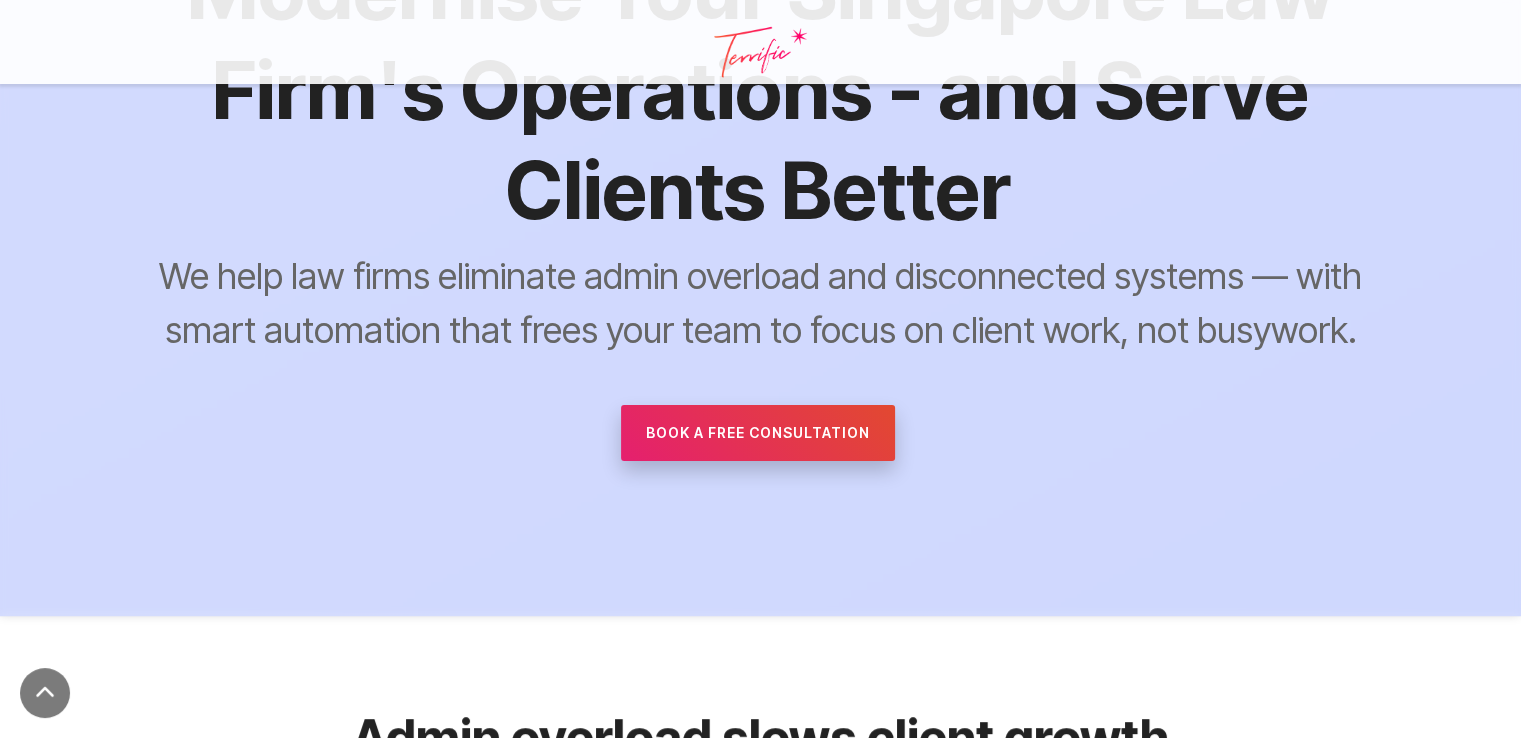 click at bounding box center (760, 203) 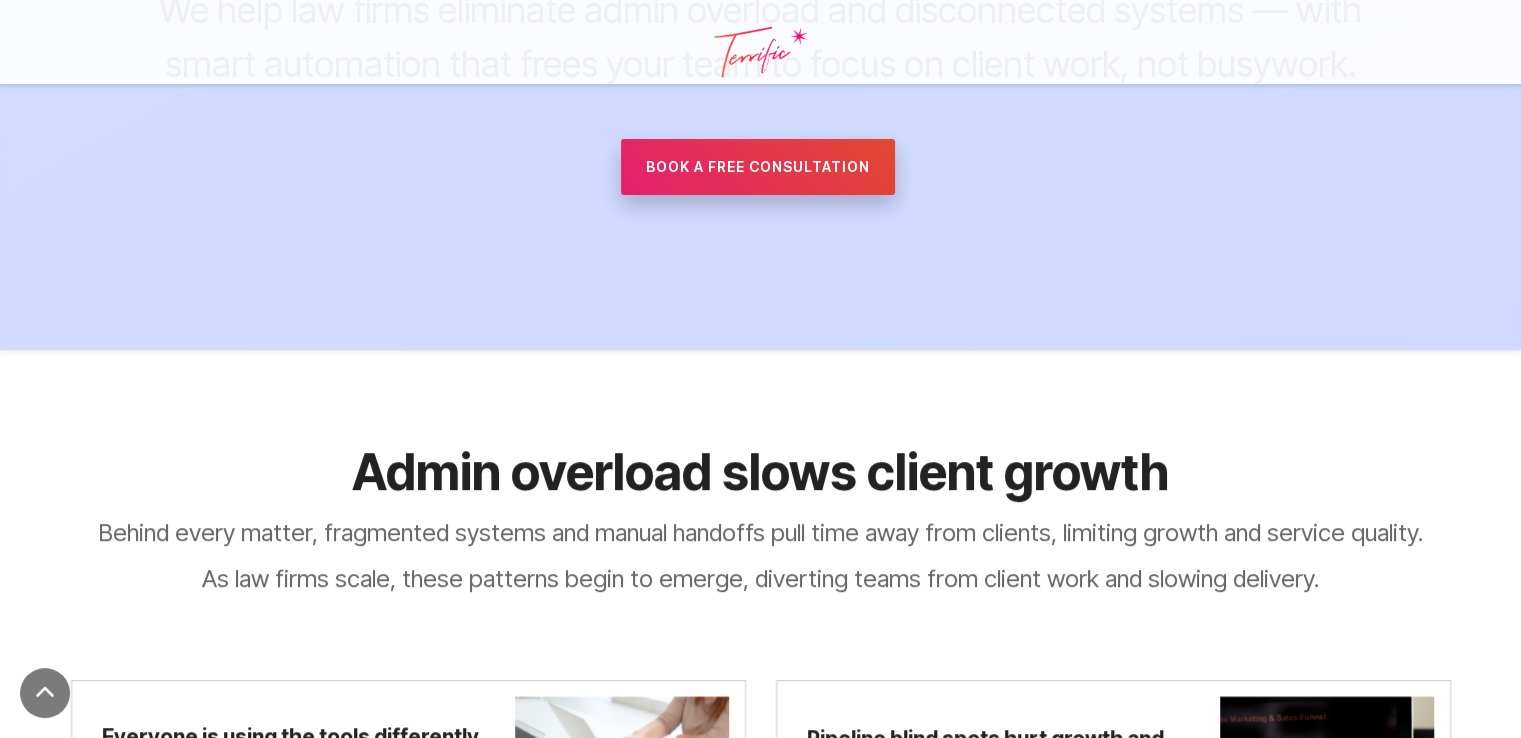 scroll, scrollTop: 600, scrollLeft: 0, axis: vertical 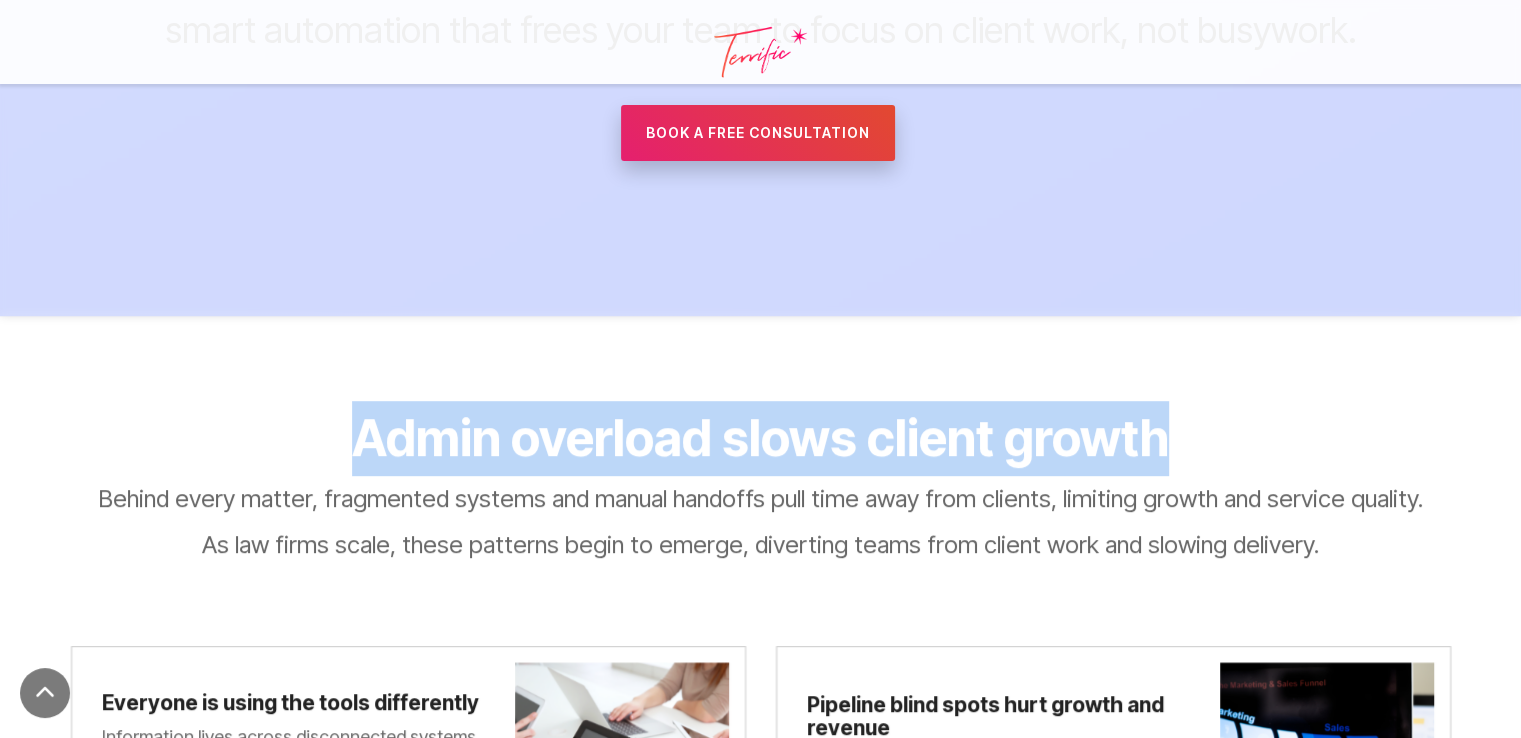 drag, startPoint x: 359, startPoint y: 433, endPoint x: 1180, endPoint y: 423, distance: 821.0609 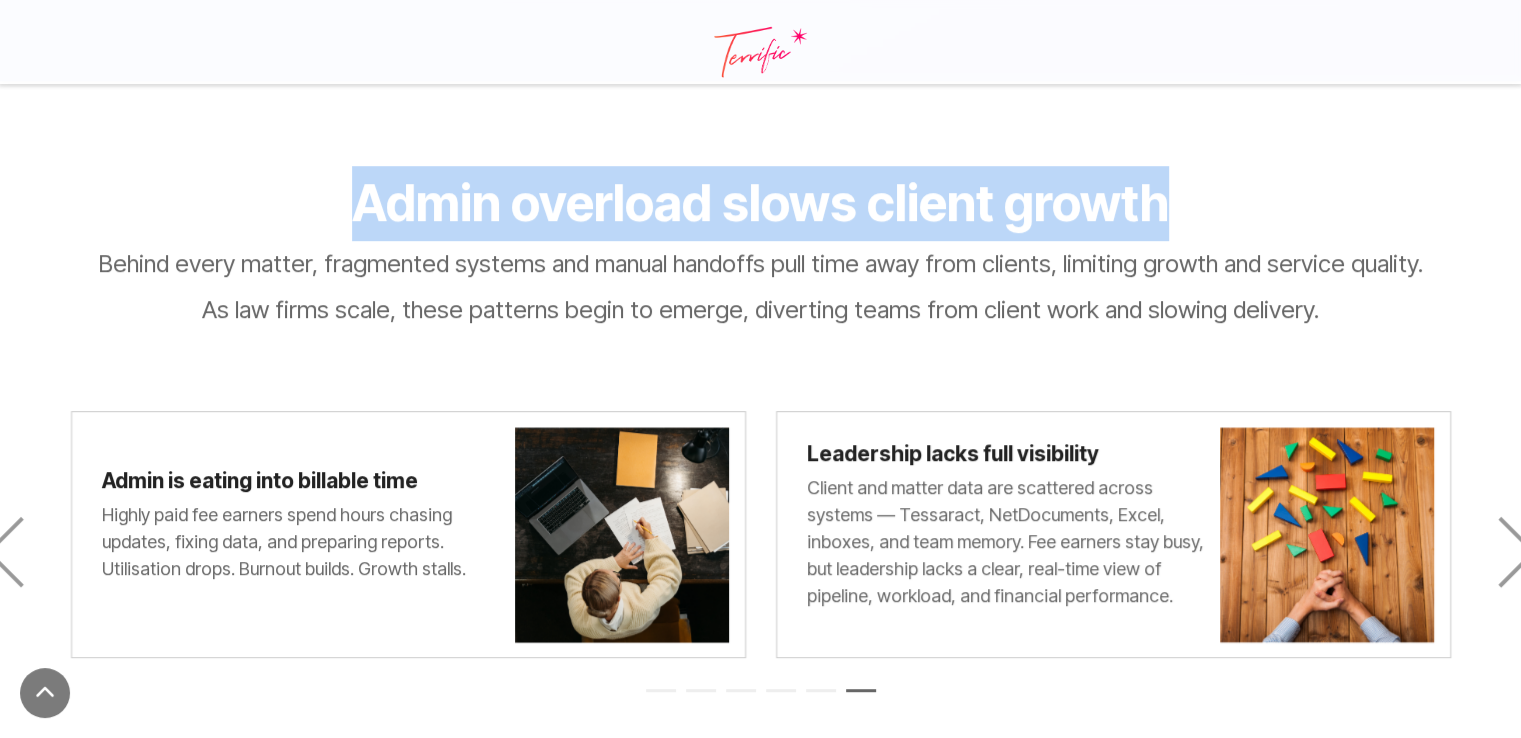 scroll, scrollTop: 800, scrollLeft: 0, axis: vertical 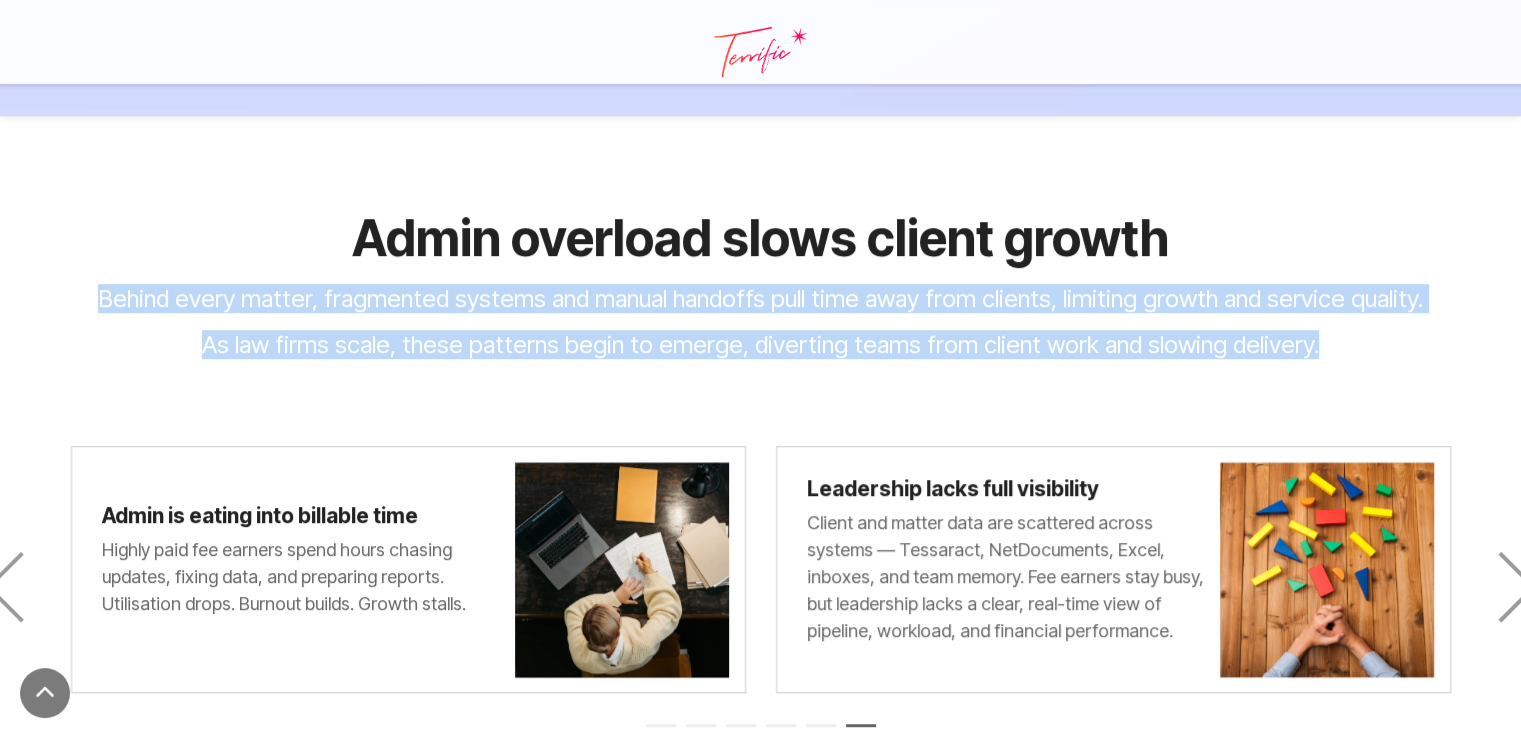 drag, startPoint x: 115, startPoint y: 300, endPoint x: 1372, endPoint y: 343, distance: 1257.7352 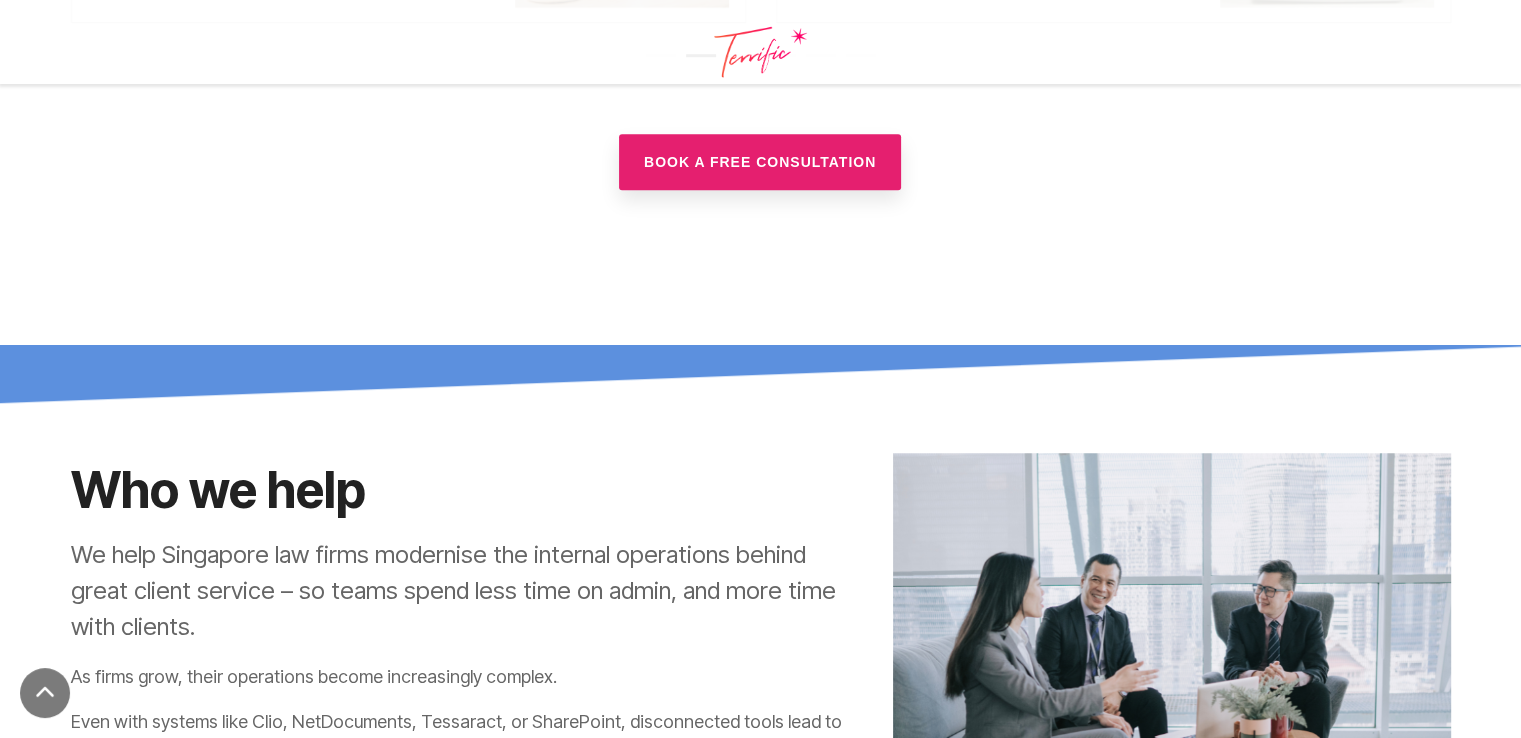 scroll, scrollTop: 1700, scrollLeft: 0, axis: vertical 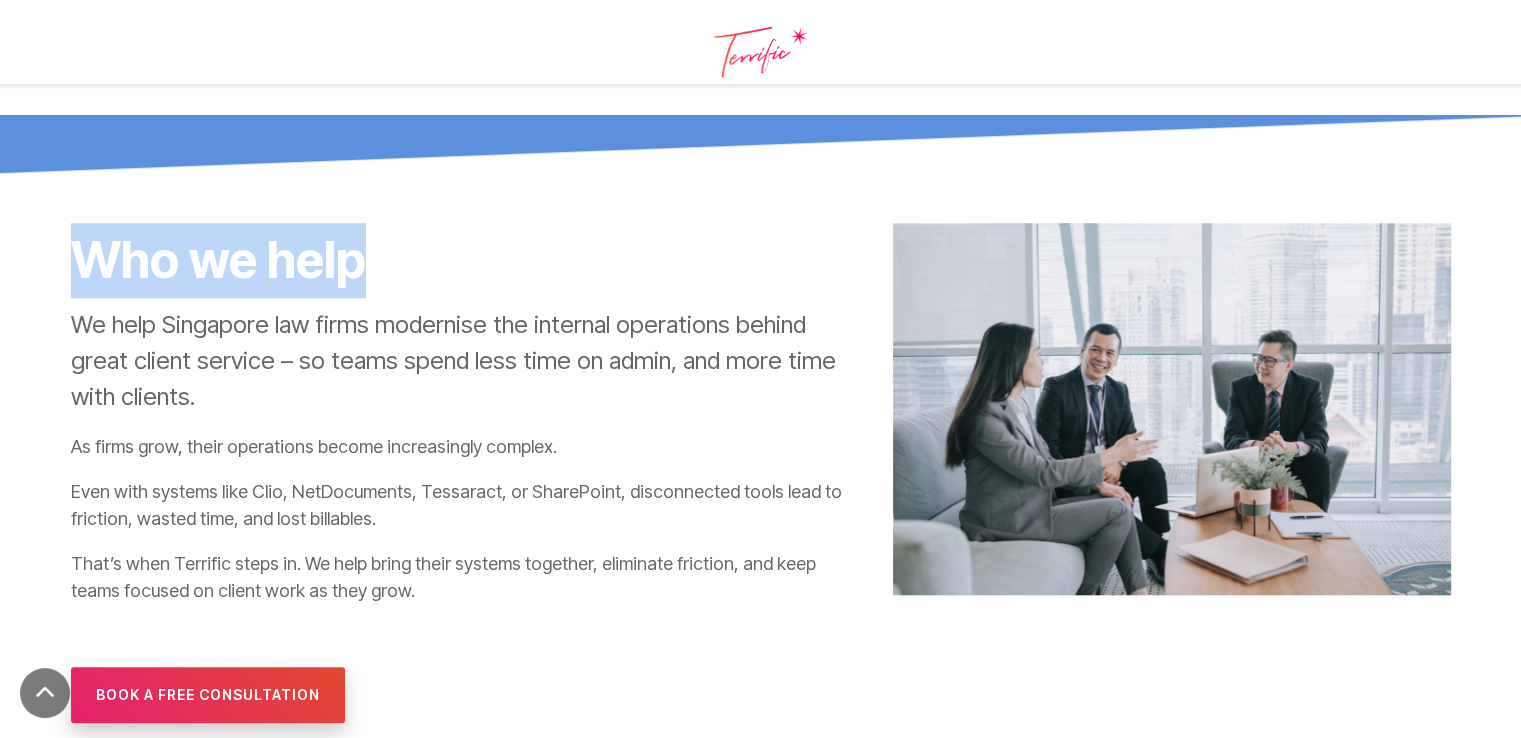 drag, startPoint x: 80, startPoint y: 257, endPoint x: 388, endPoint y: 291, distance: 309.87094 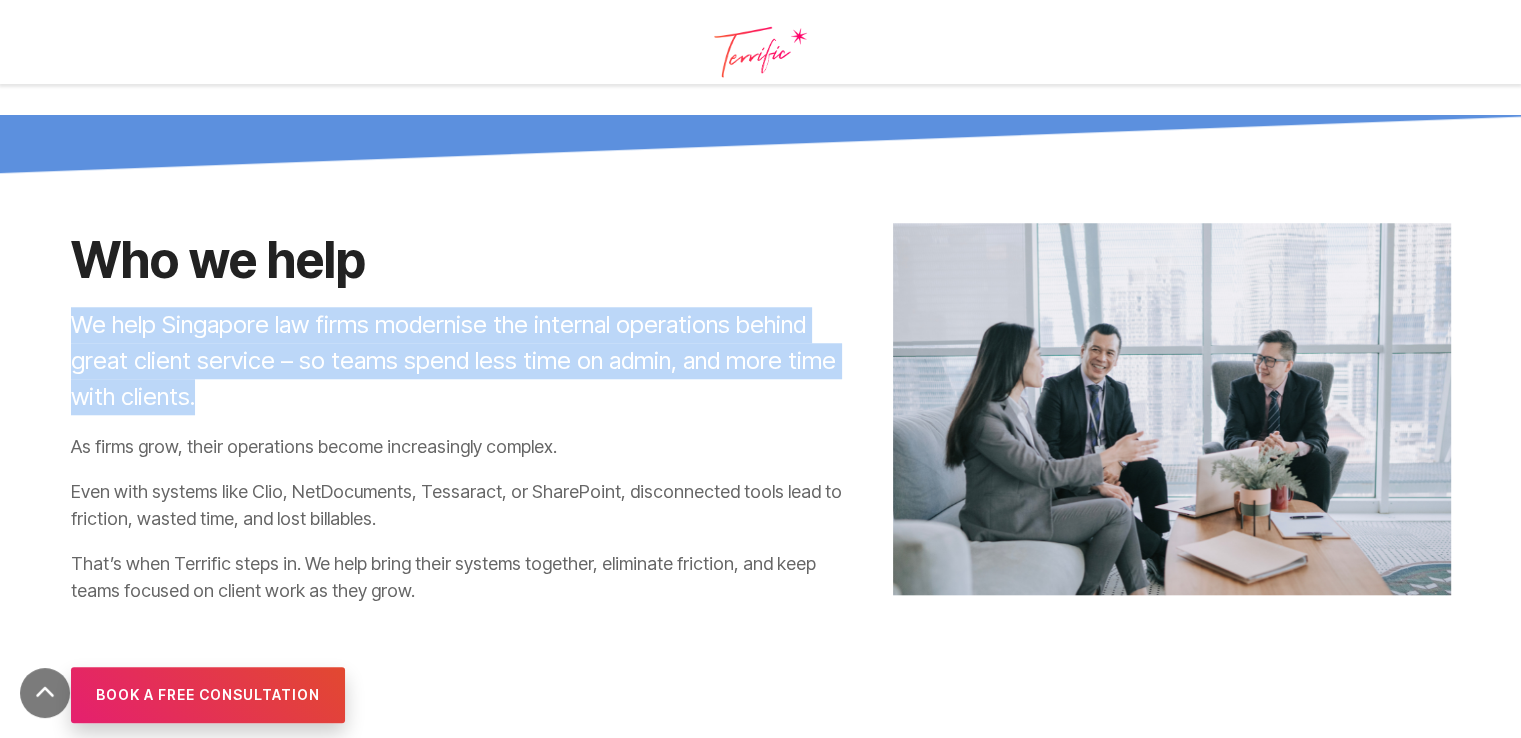 drag, startPoint x: 67, startPoint y: 321, endPoint x: 176, endPoint y: 411, distance: 141.35417 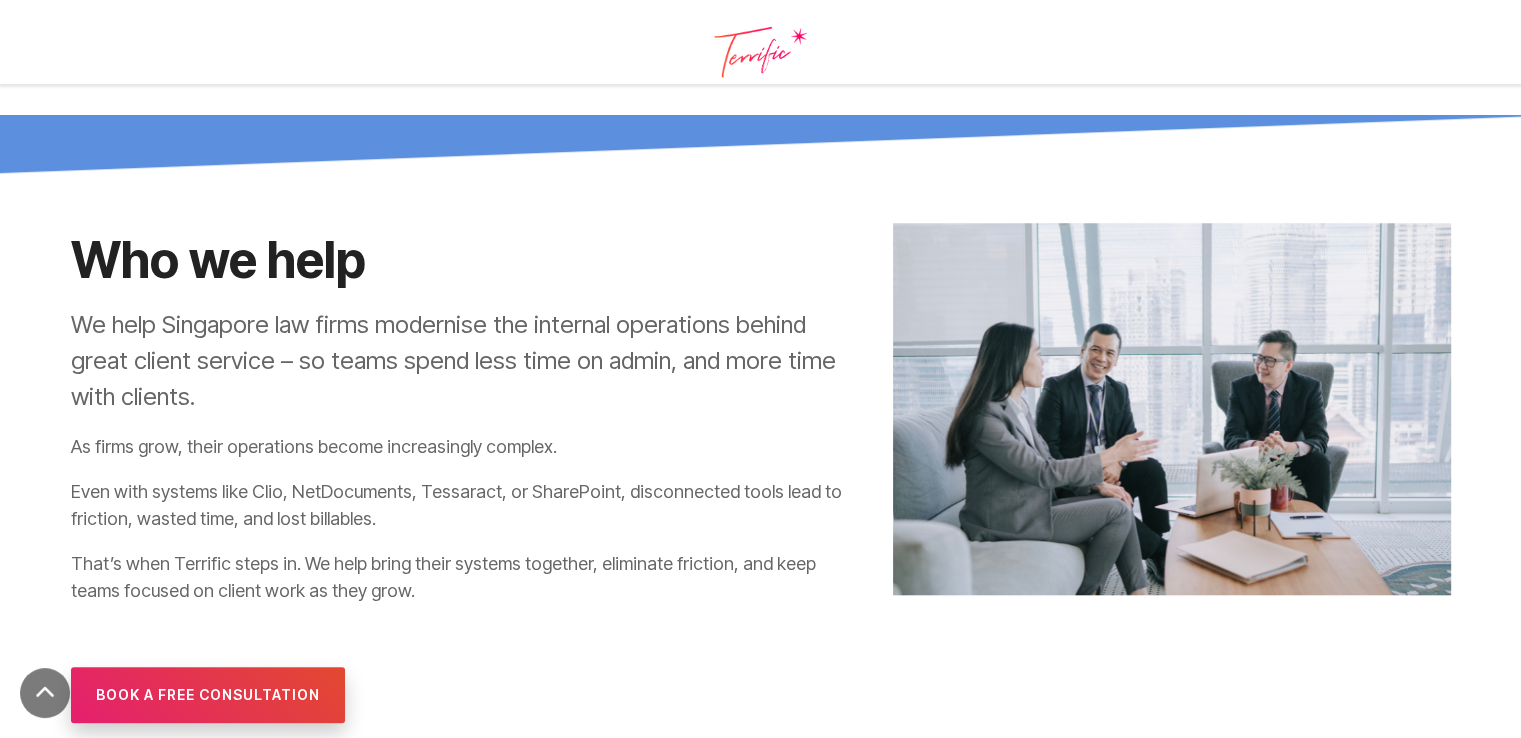 click on "As firms grow, their operations become increasingly complex." at bounding box center [467, 446] 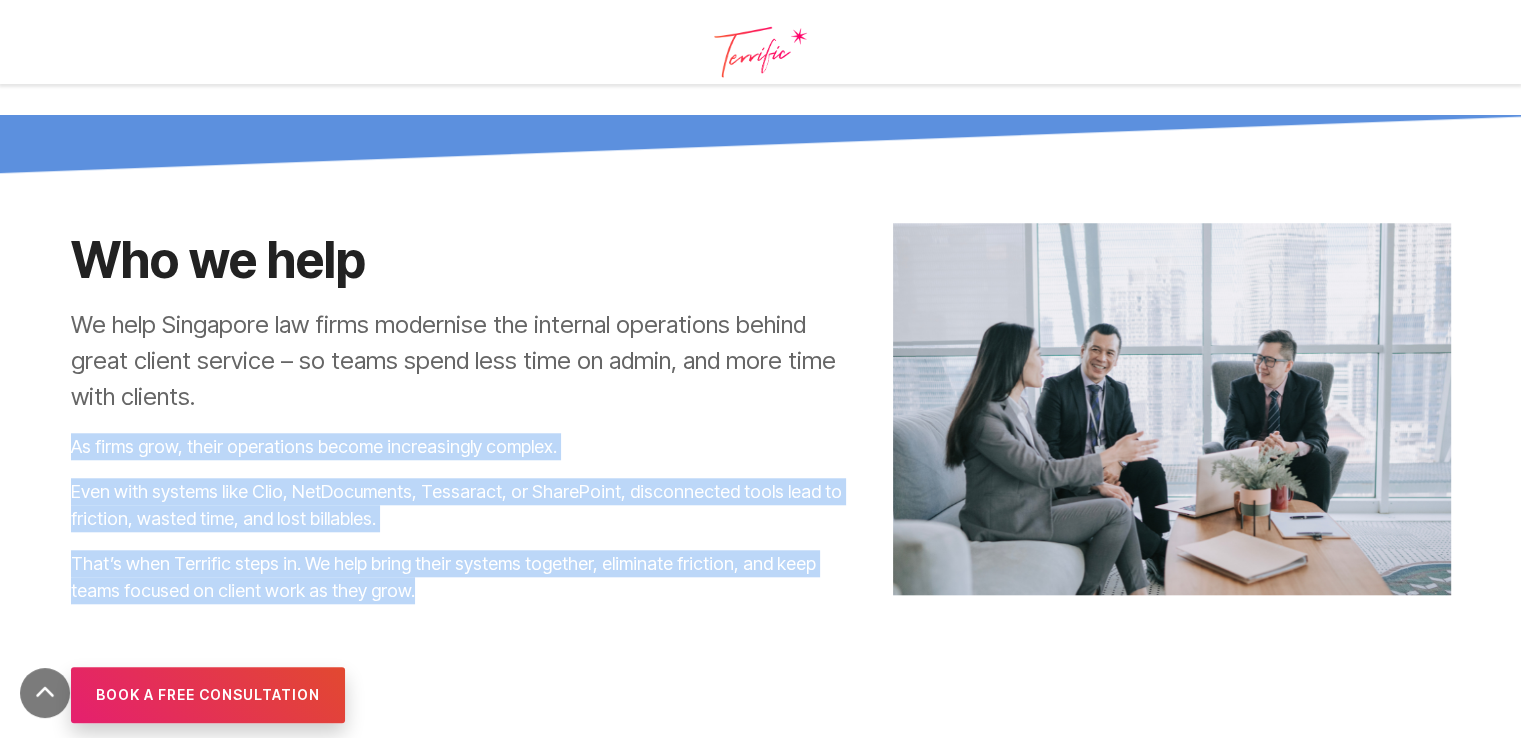 drag, startPoint x: 365, startPoint y: 594, endPoint x: 28, endPoint y: 446, distance: 368.06656 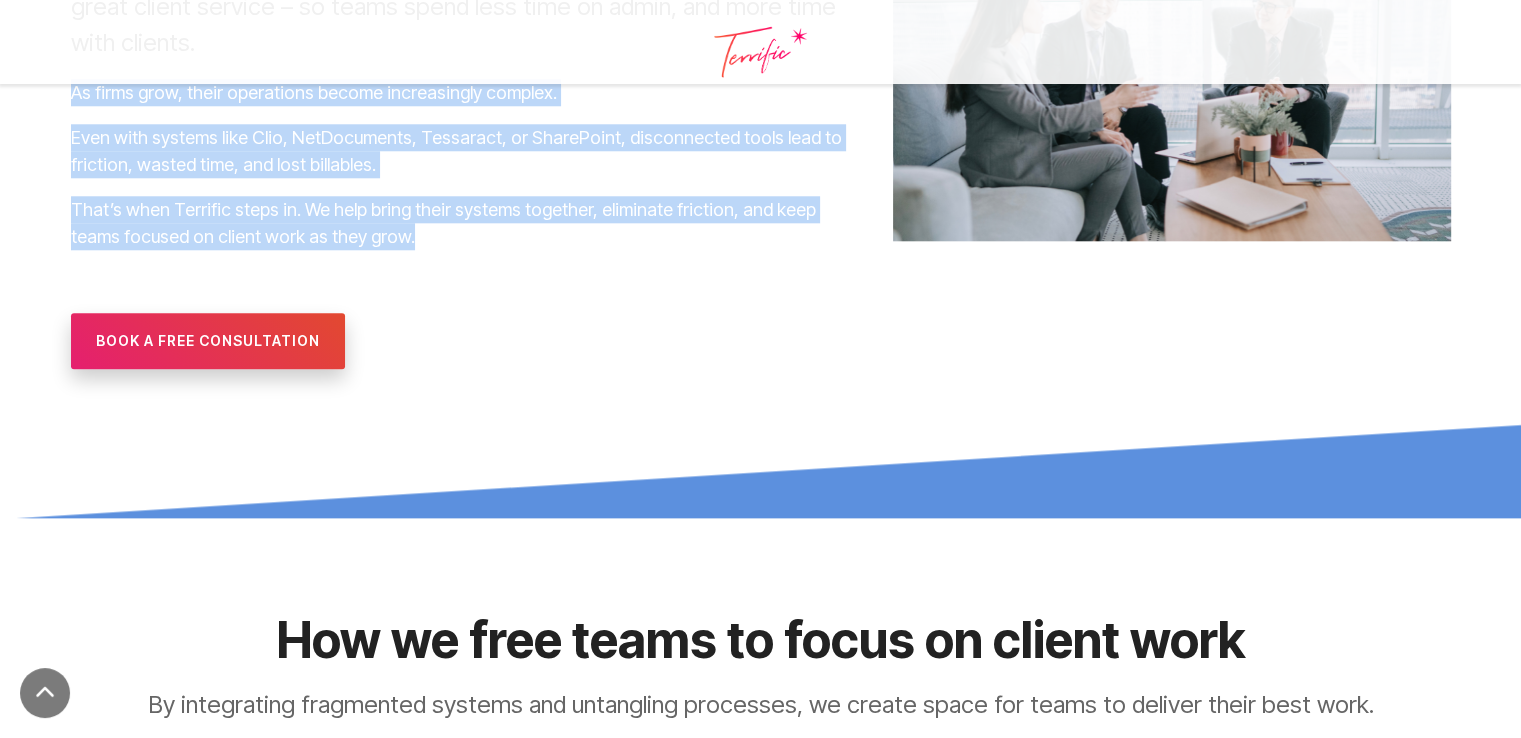 scroll, scrollTop: 1700, scrollLeft: 0, axis: vertical 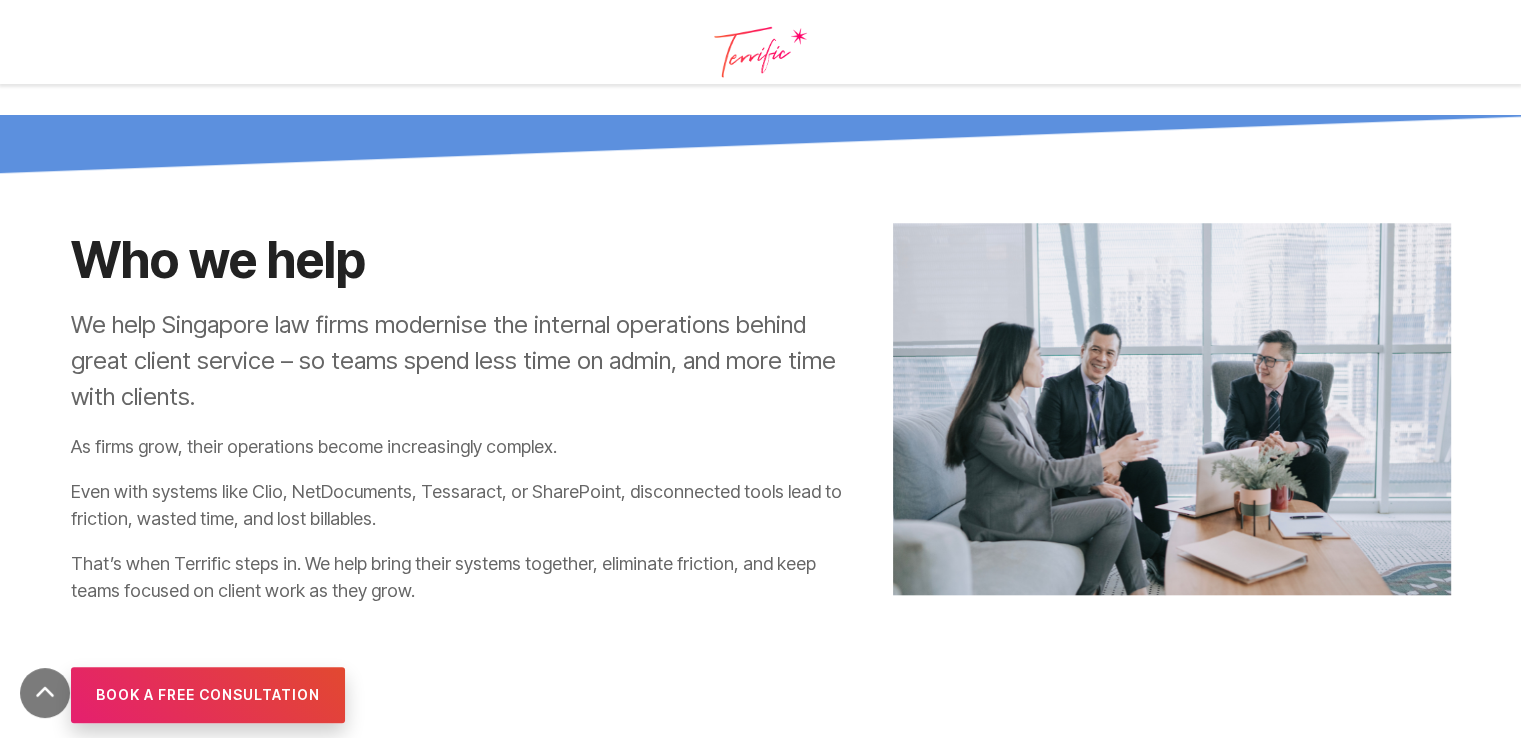 click on "Who we help
We help Singapore law firms modernise the internal operations behind great client service – so teams spend less time on admin, and more time with clients.
As firms grow, their operations become increasingly complex.
Even with systems like Clio, NetDocuments, Tessaract, or SharePoint, disconnected tools lead to friction, wasted time, and lost billables.
That’s when Terrific steps in. We help bring their systems together, eliminate friction, and keep teams focused on client work as they grow.
Book a free consultation" at bounding box center (467, 473) 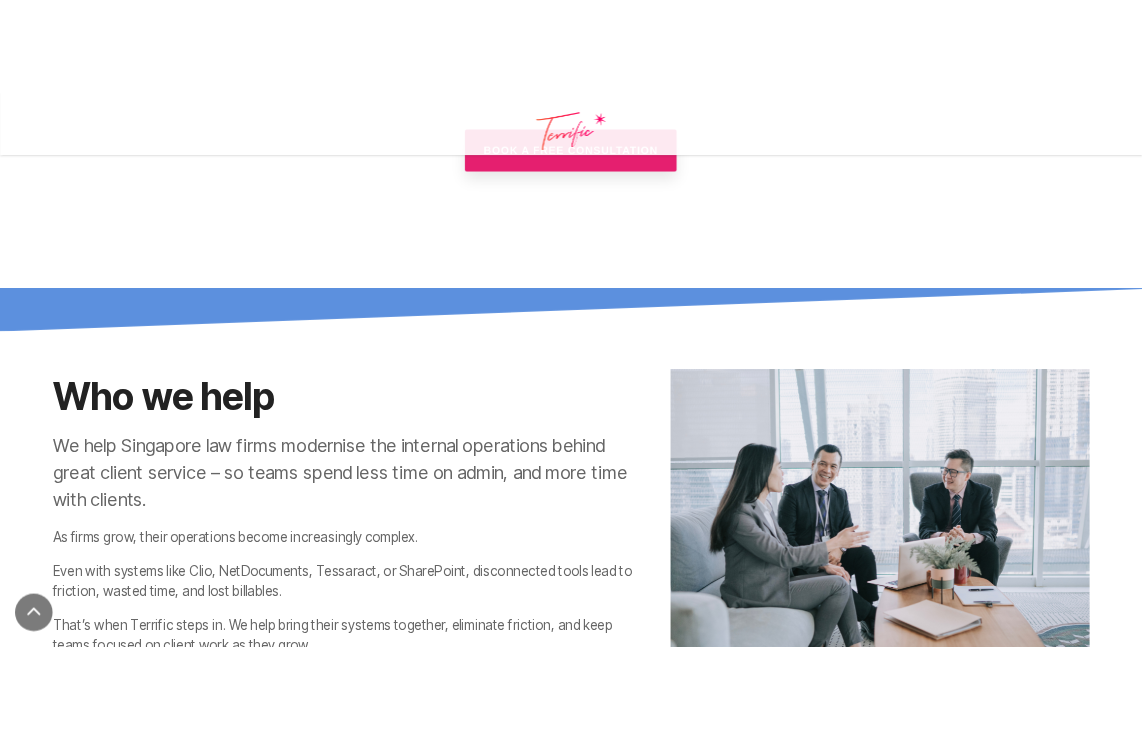 scroll, scrollTop: 1100, scrollLeft: 0, axis: vertical 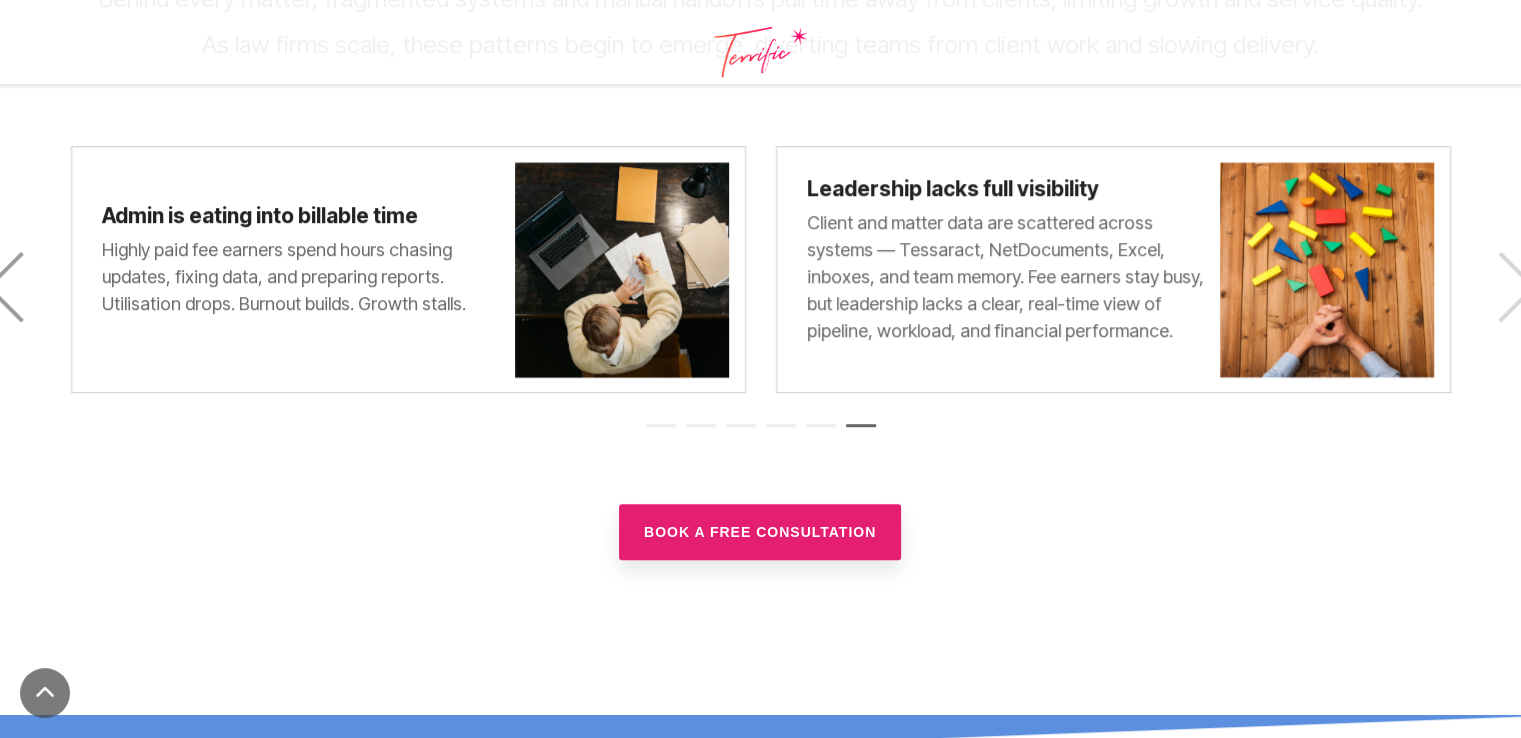 click on "Next" at bounding box center [1500, 286] 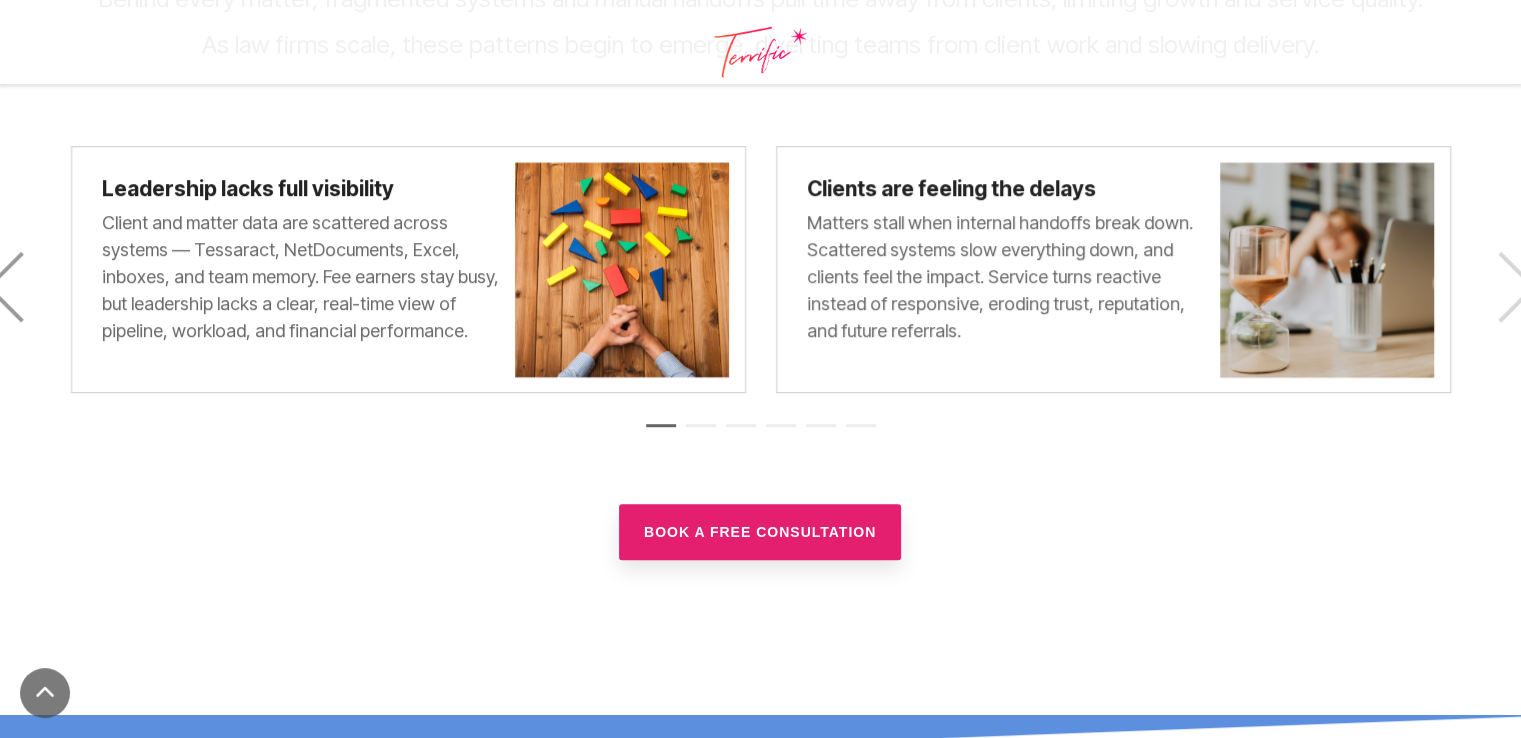 click on "Next" at bounding box center [1500, 286] 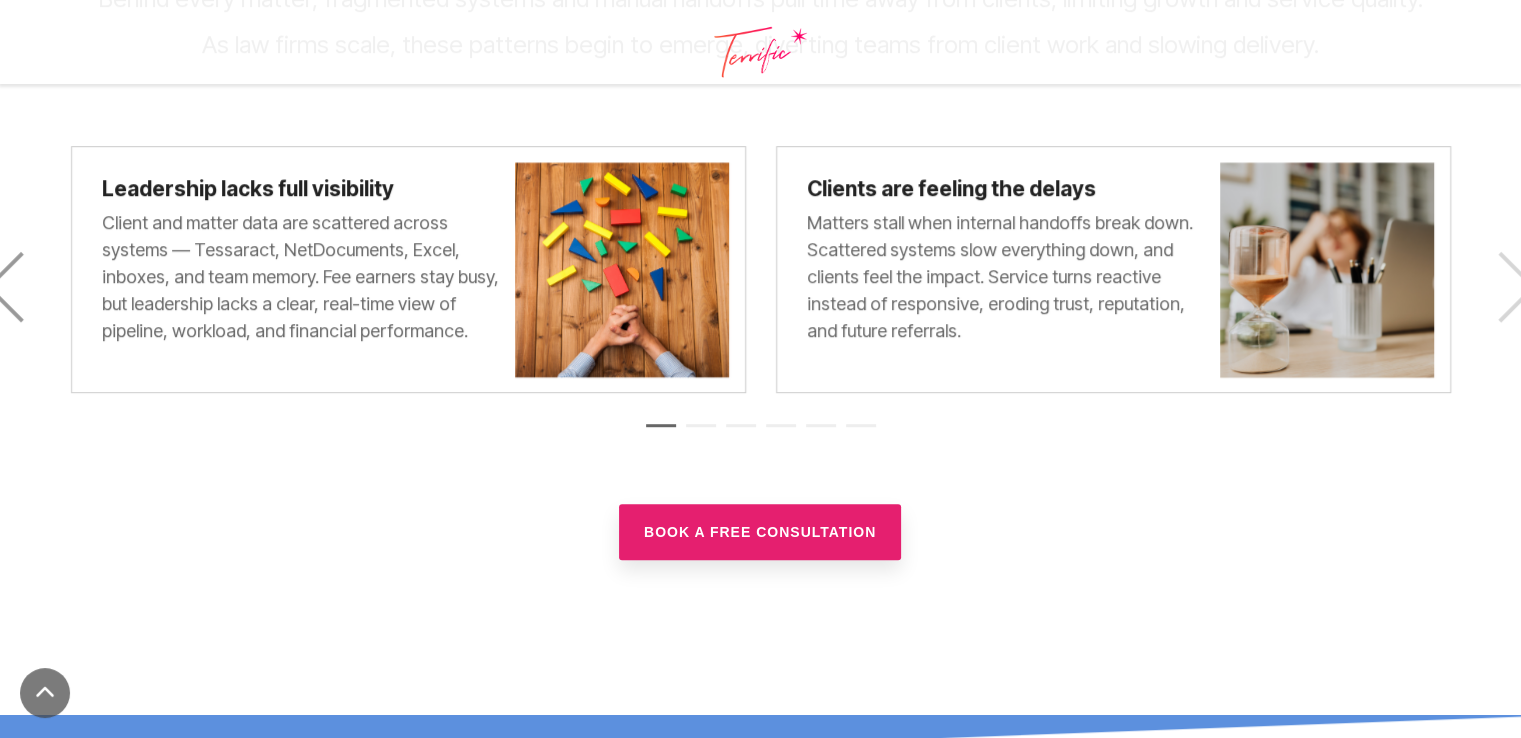click on "Next" at bounding box center (1500, 286) 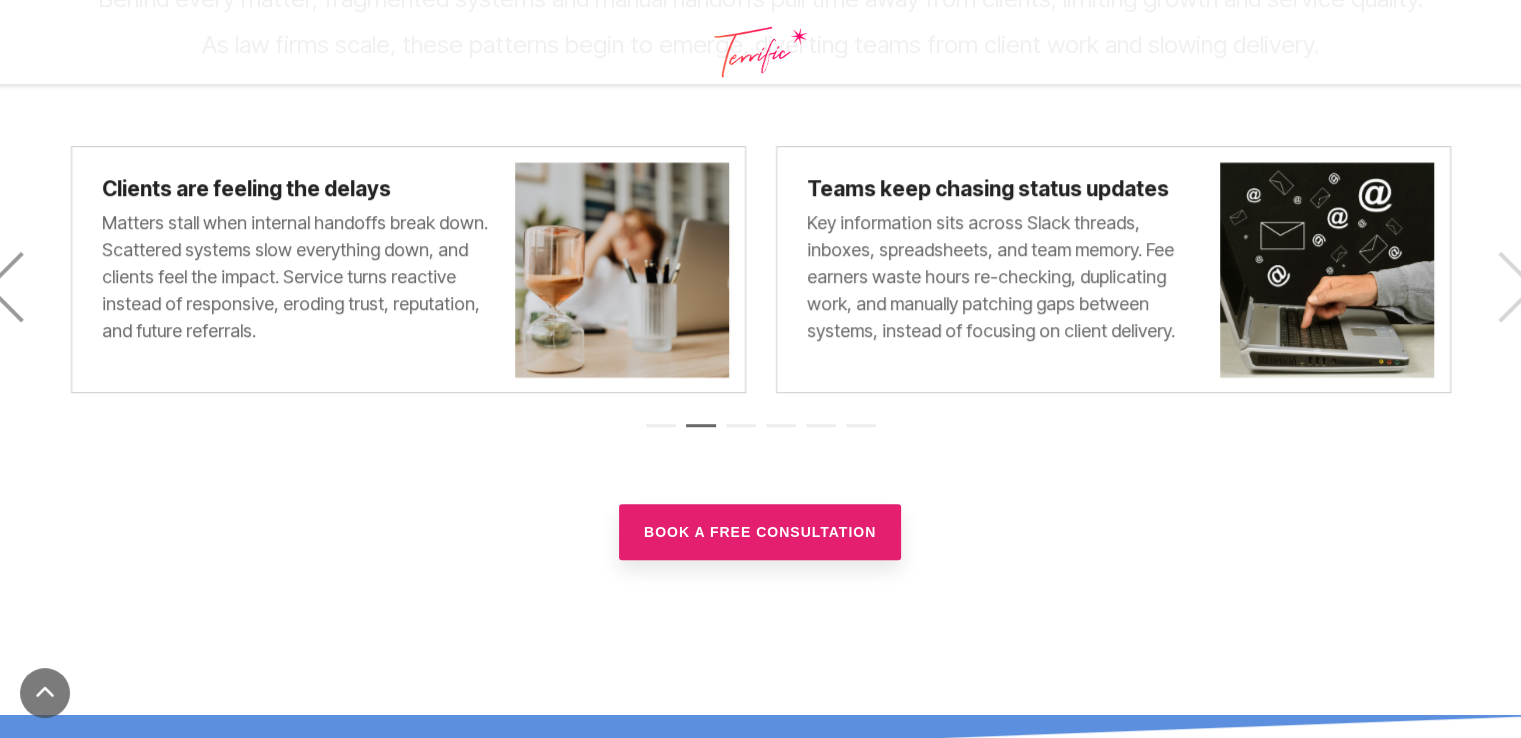 click on "Next" at bounding box center [1500, 286] 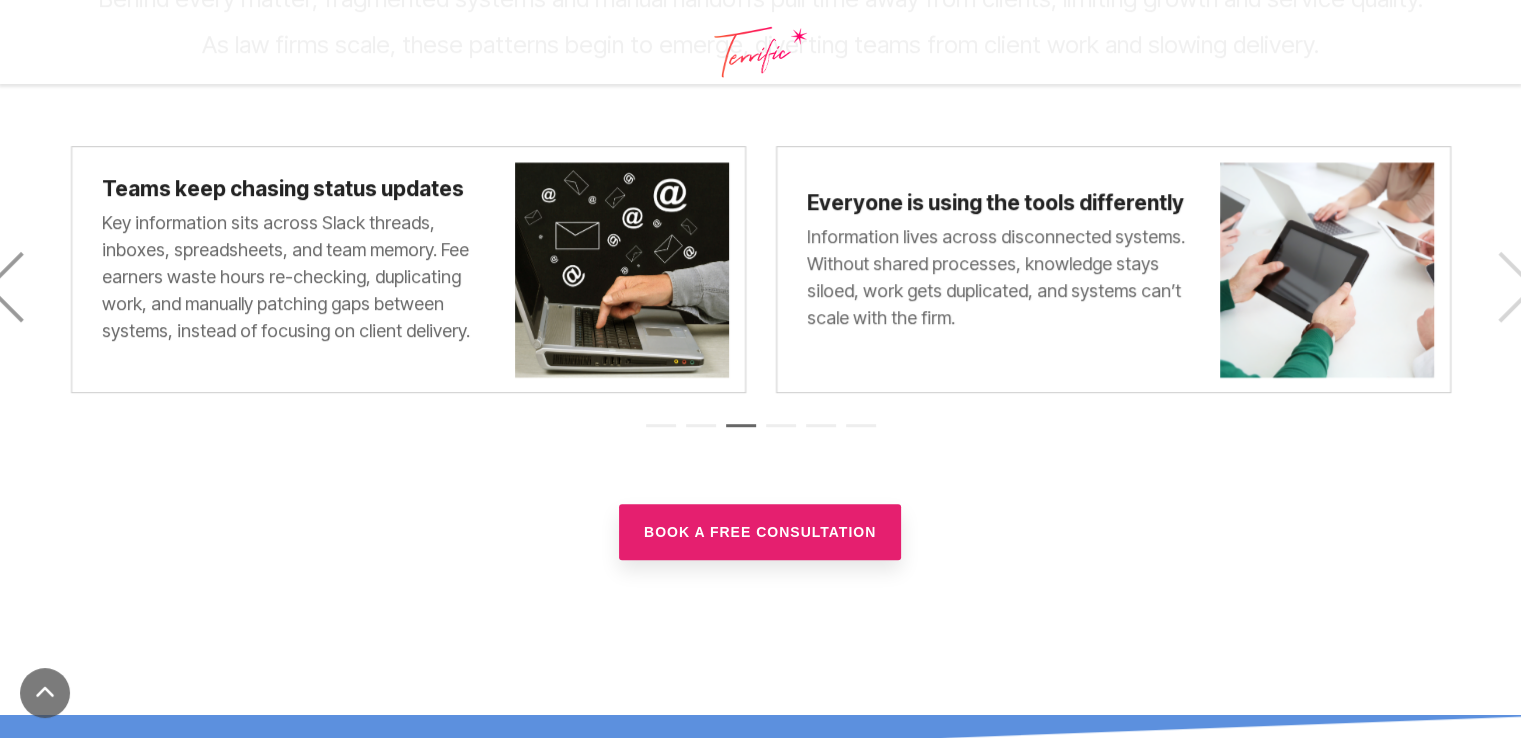 click on "Next" at bounding box center (1500, 286) 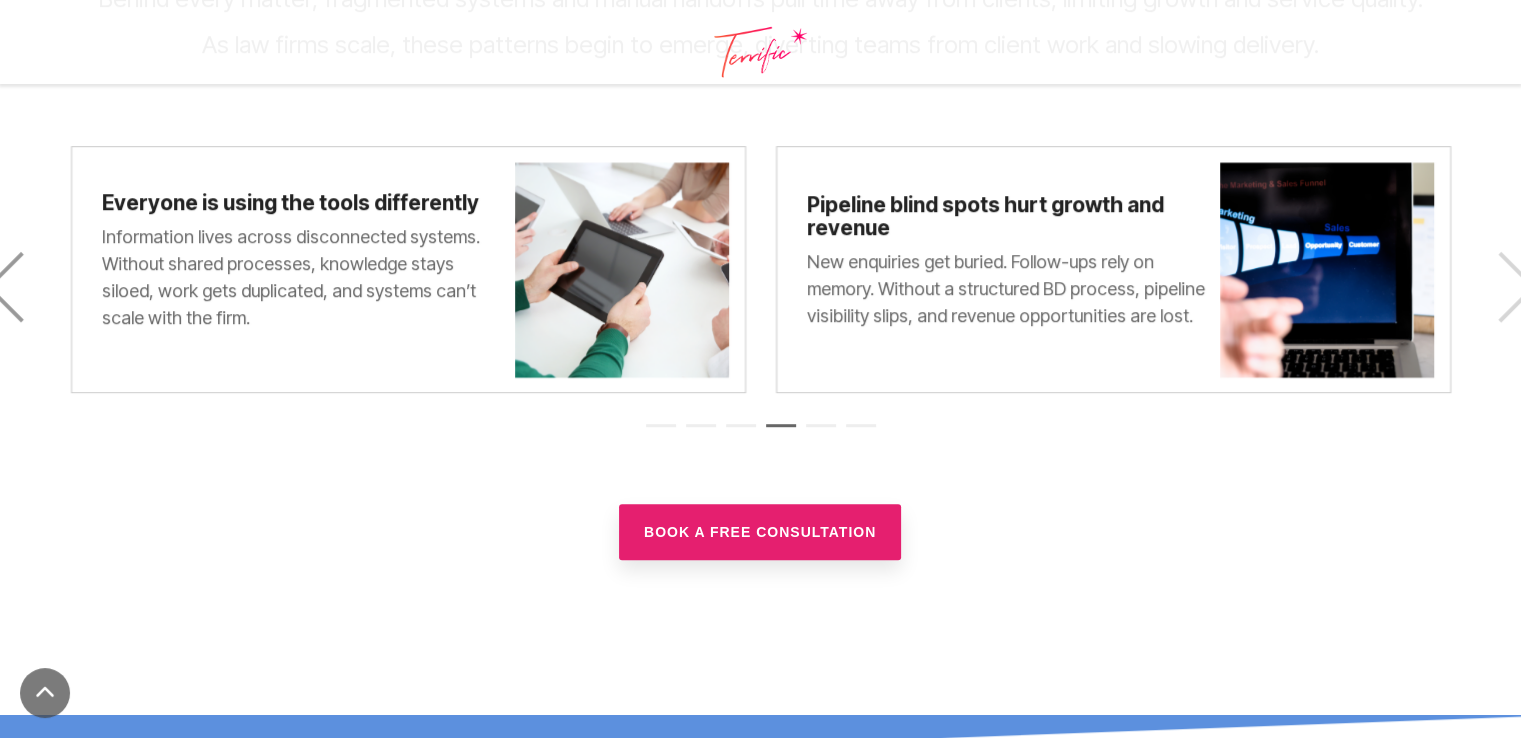 click on "Next" at bounding box center [1500, 286] 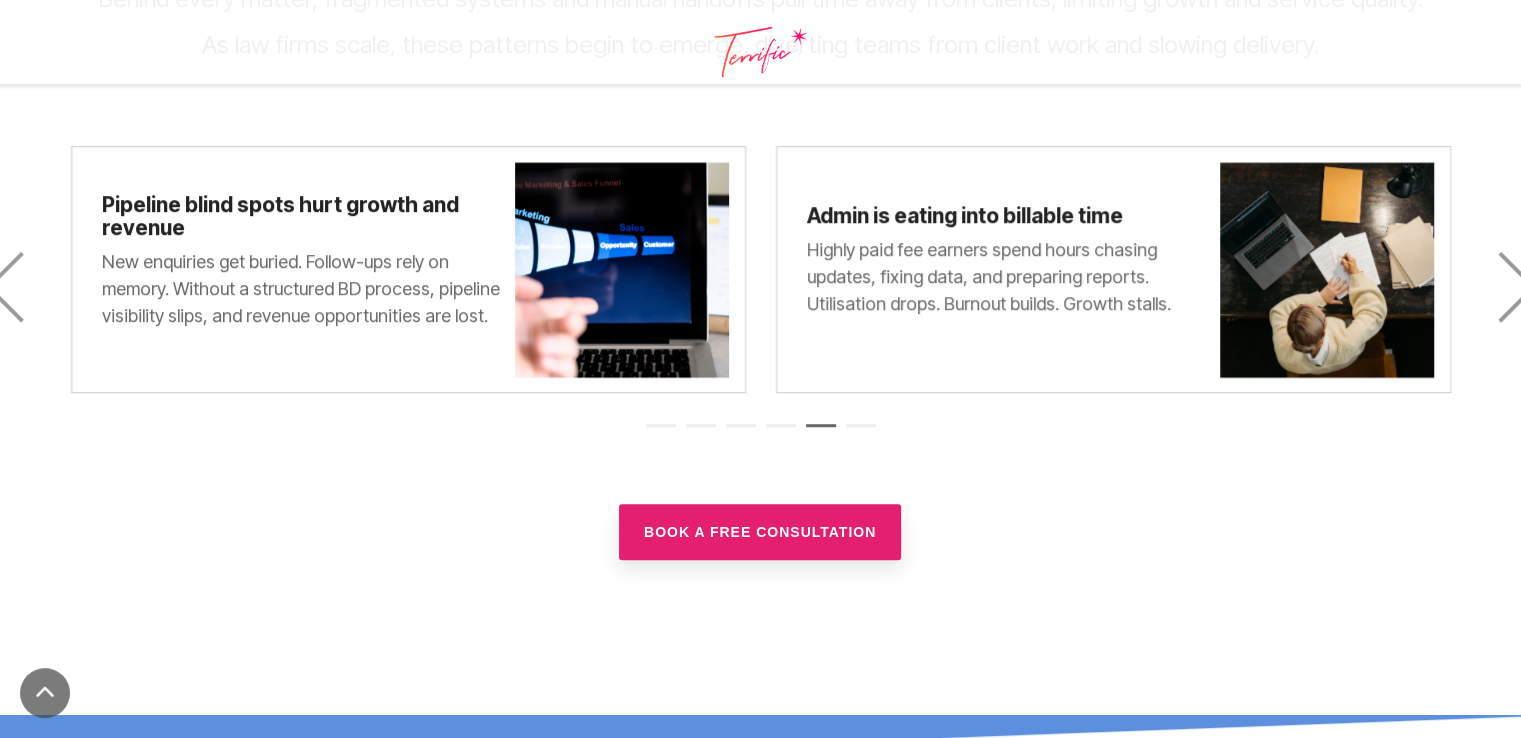 click on "Previous
Pipeline blind spots hurt growth and revenue
New enquiries get buried. Follow-ups rely on memory. Without a structured BD process, pipeline visibility slips, and revenue opportunities are lost." at bounding box center [760, 292] 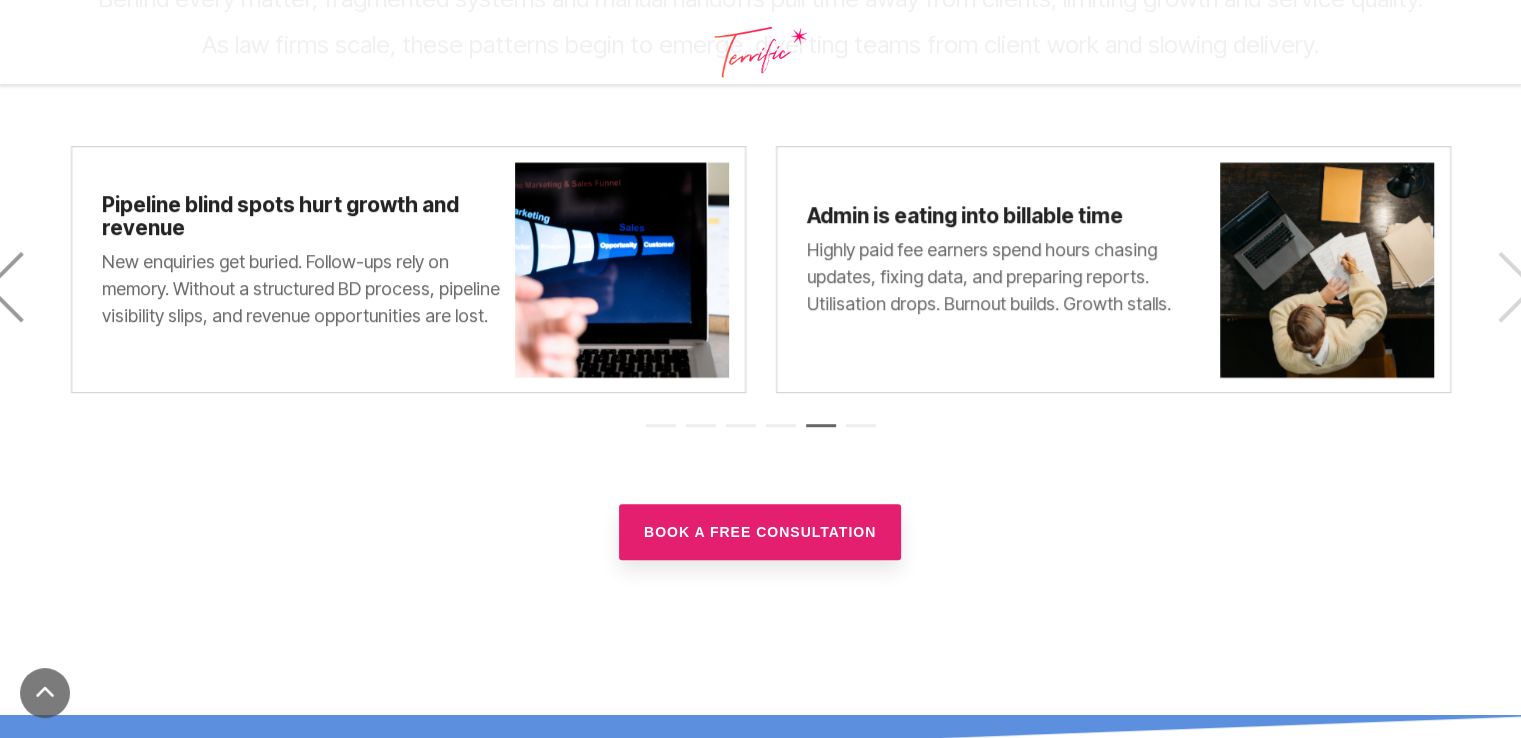 click on "Next" at bounding box center [1500, 286] 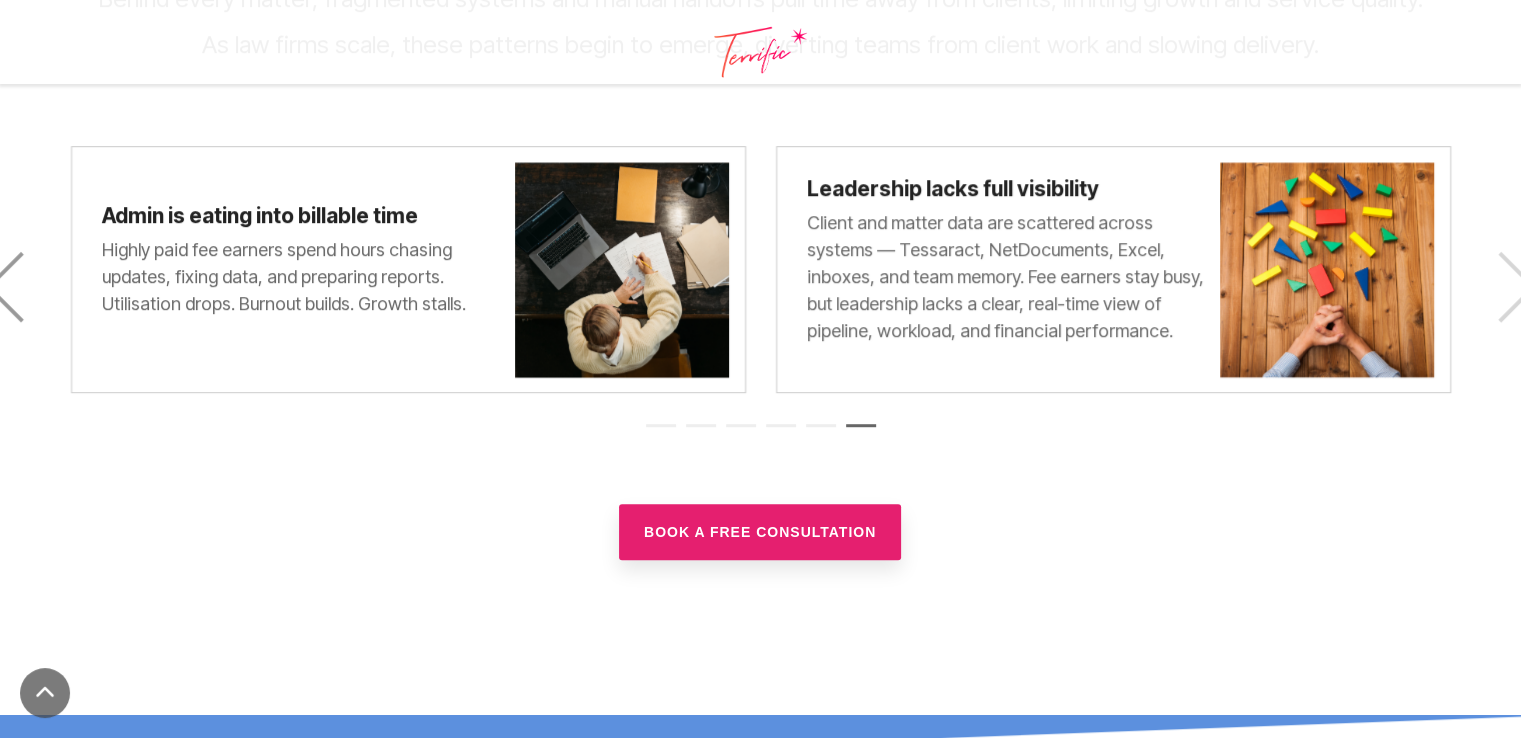 click on "Next" at bounding box center (1500, 286) 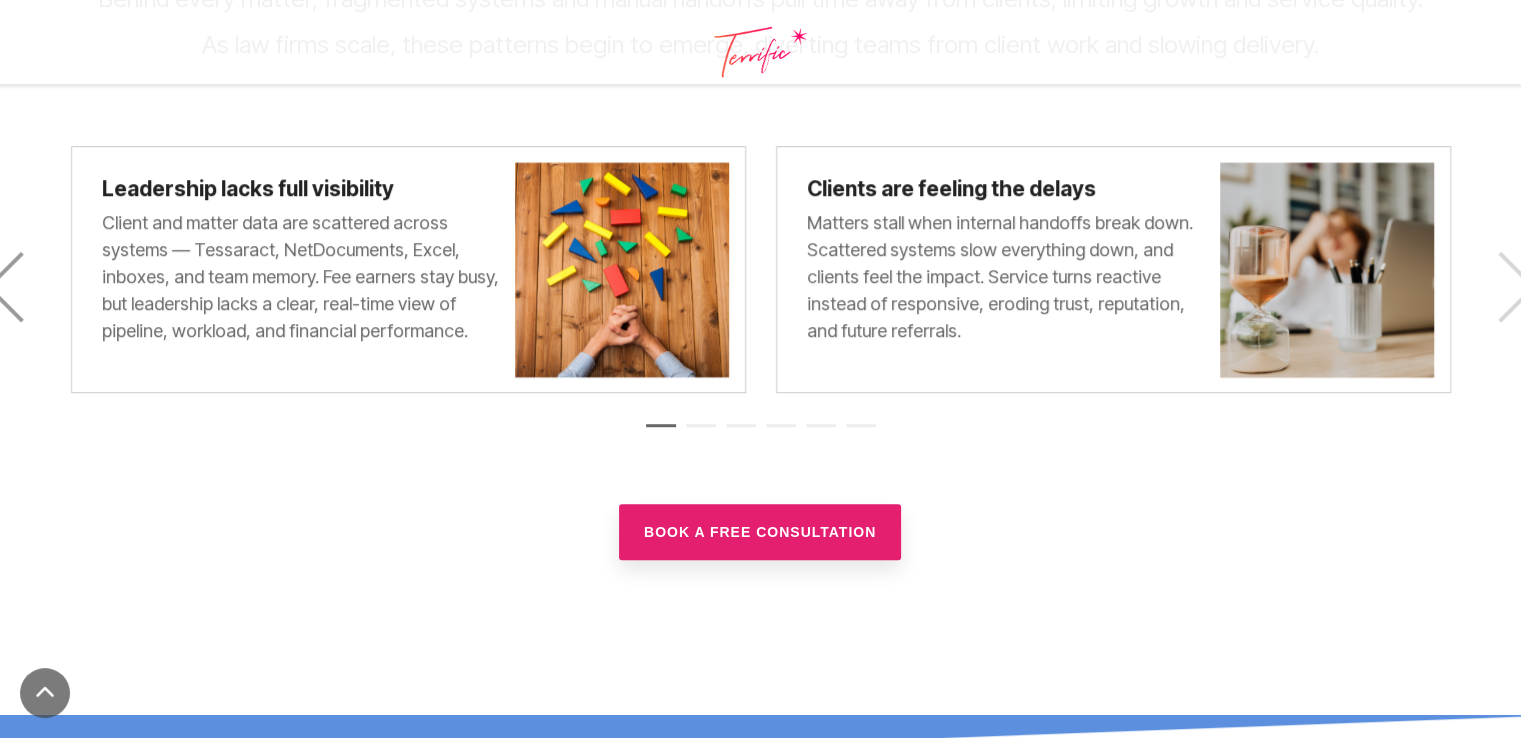 click on "Next" at bounding box center [1500, 286] 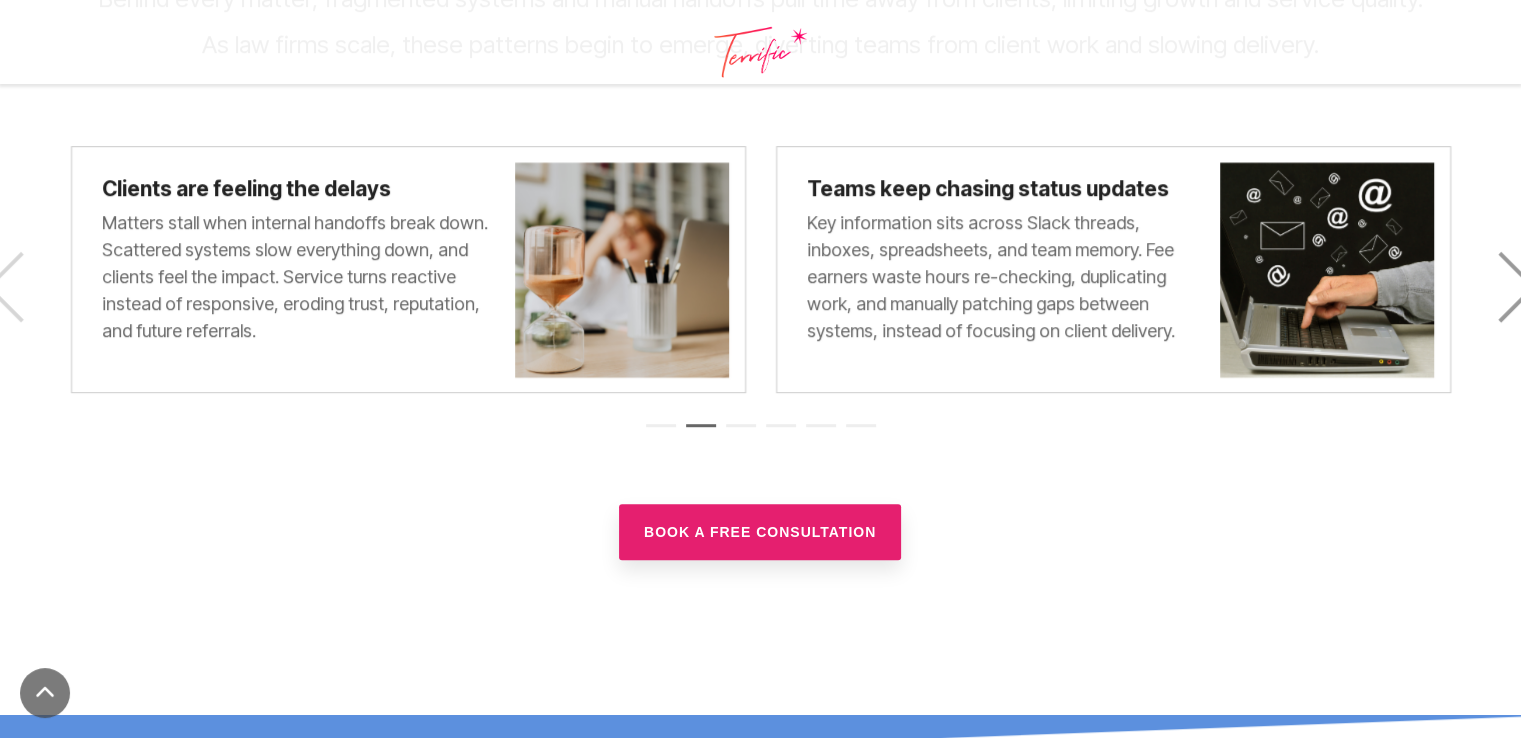 click on "Previous" at bounding box center [20, 286] 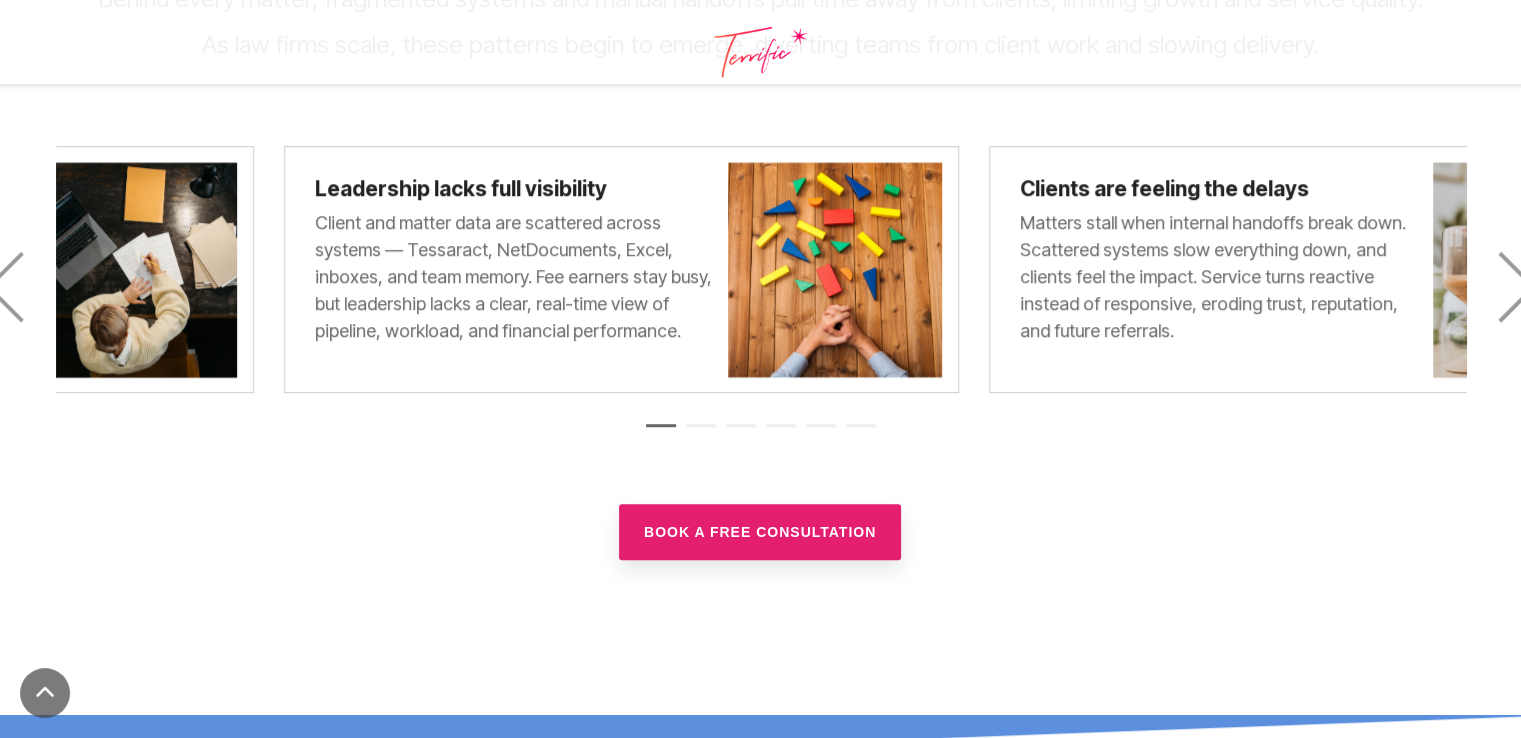 drag, startPoint x: 103, startPoint y: 189, endPoint x: 312, endPoint y: 189, distance: 209 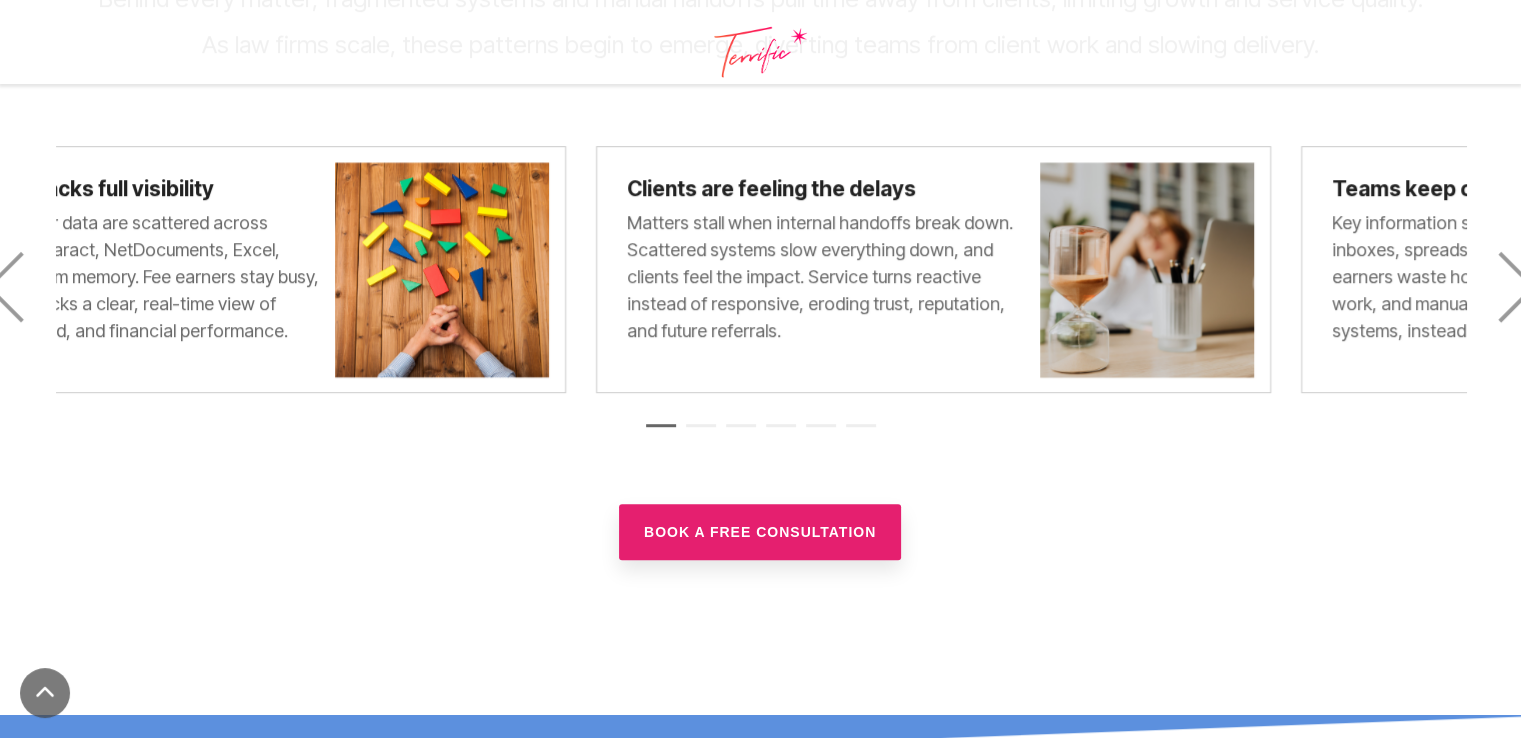 drag, startPoint x: 413, startPoint y: 197, endPoint x: 259, endPoint y: 257, distance: 165.27553 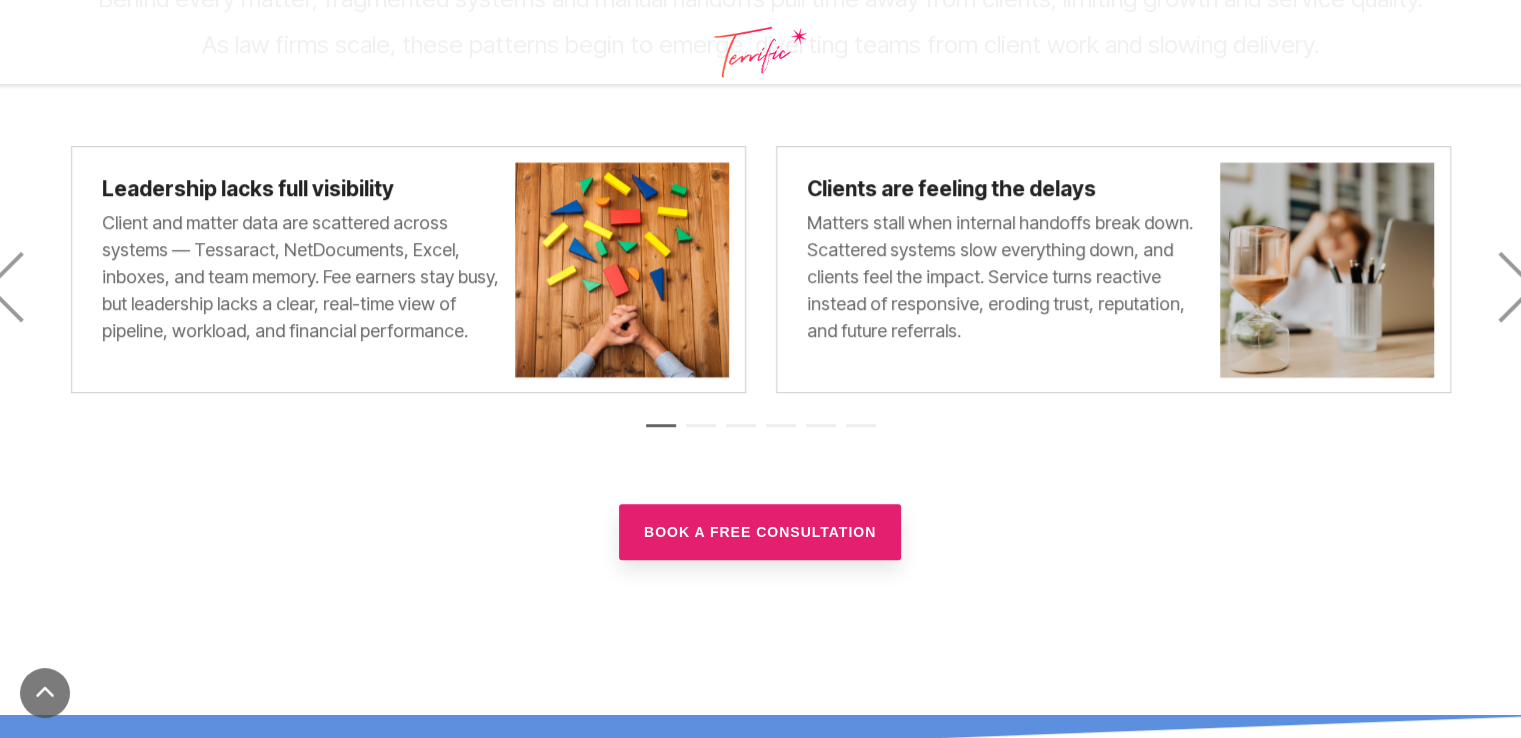 click on "Client and matter data are scattered across systems — Tessaract, NetDocuments, Excel, inboxes, and team memory. Fee earners stay busy, but leadership lacks a clear, real-time view of pipeline, workload, and financial performance." at bounding box center [301, 276] 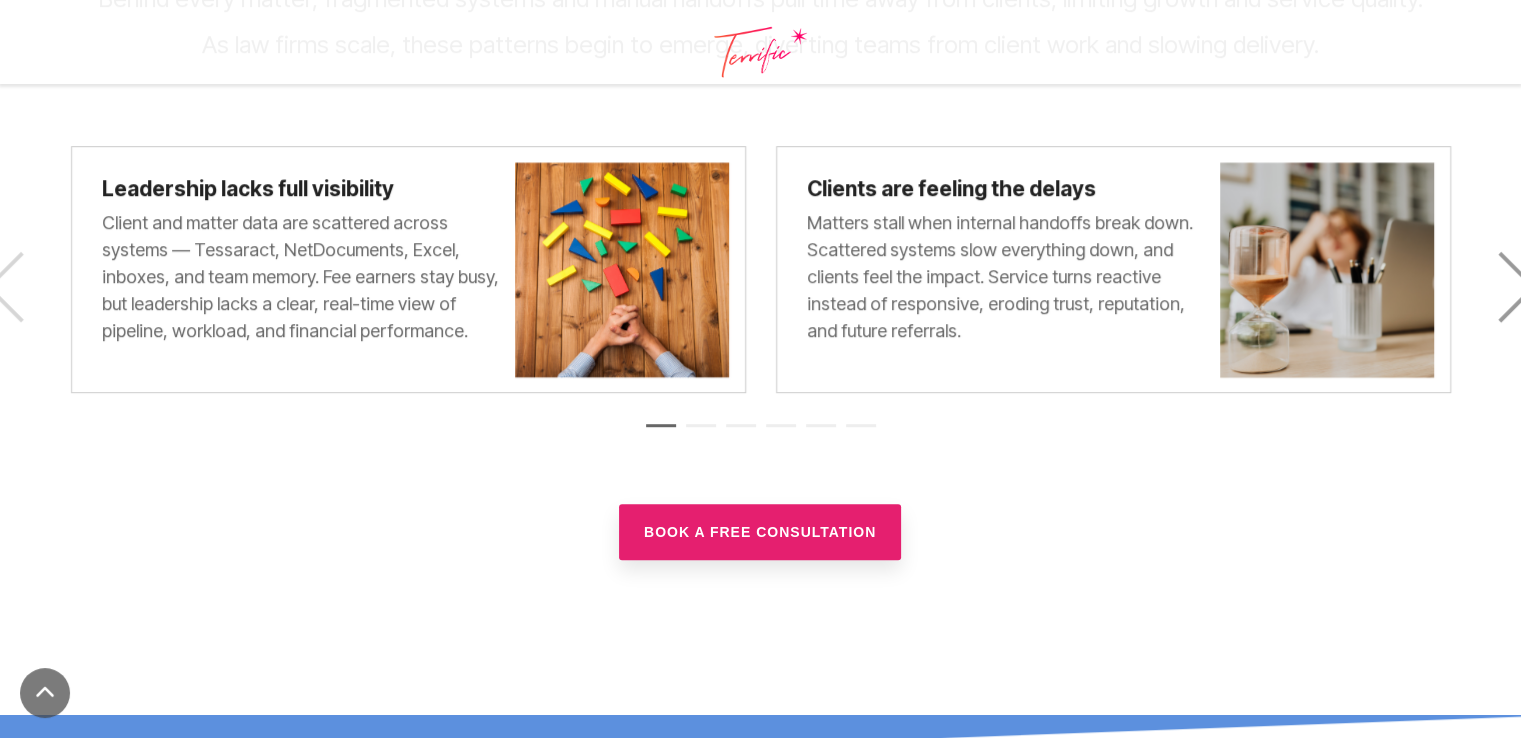 click on "Previous" at bounding box center [20, 286] 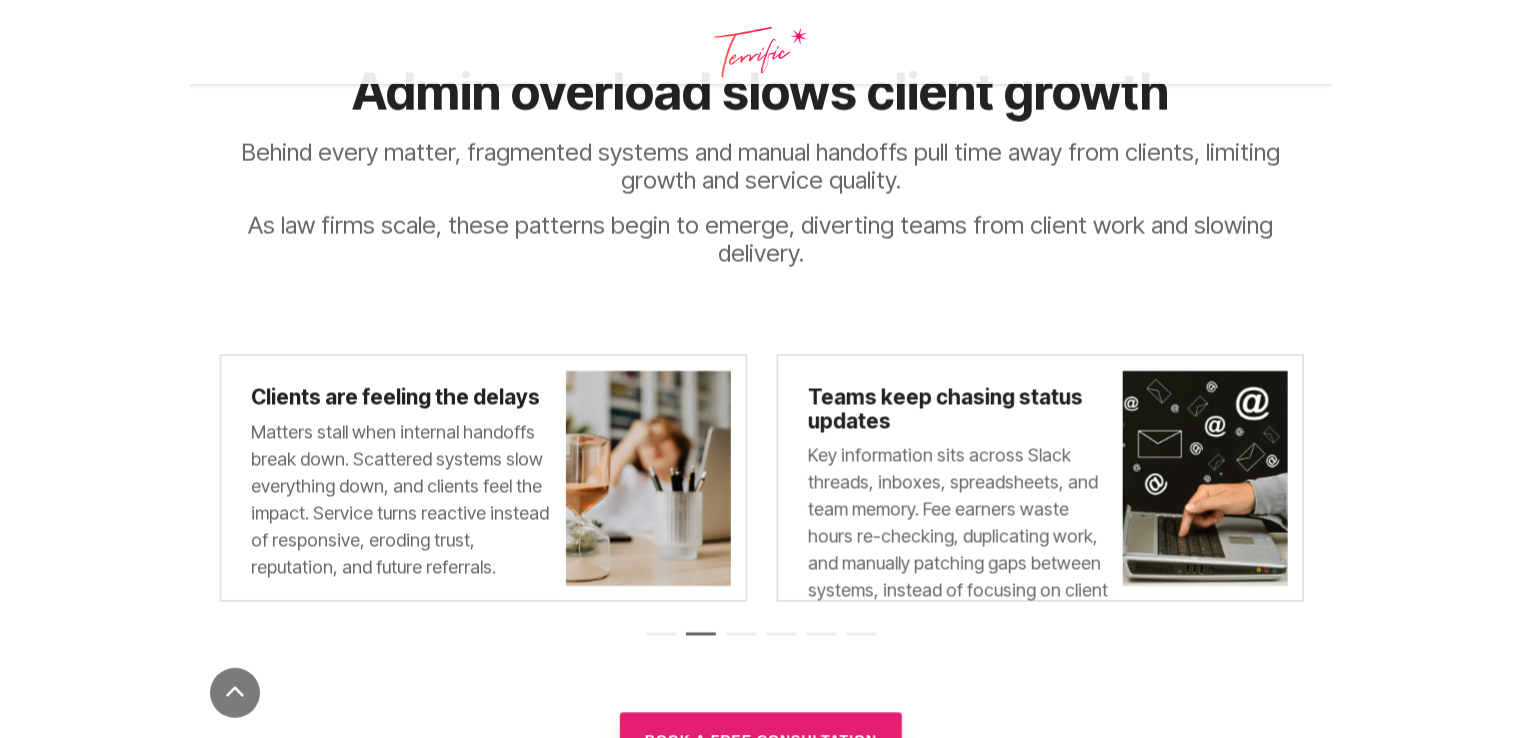 scroll, scrollTop: 1045, scrollLeft: 0, axis: vertical 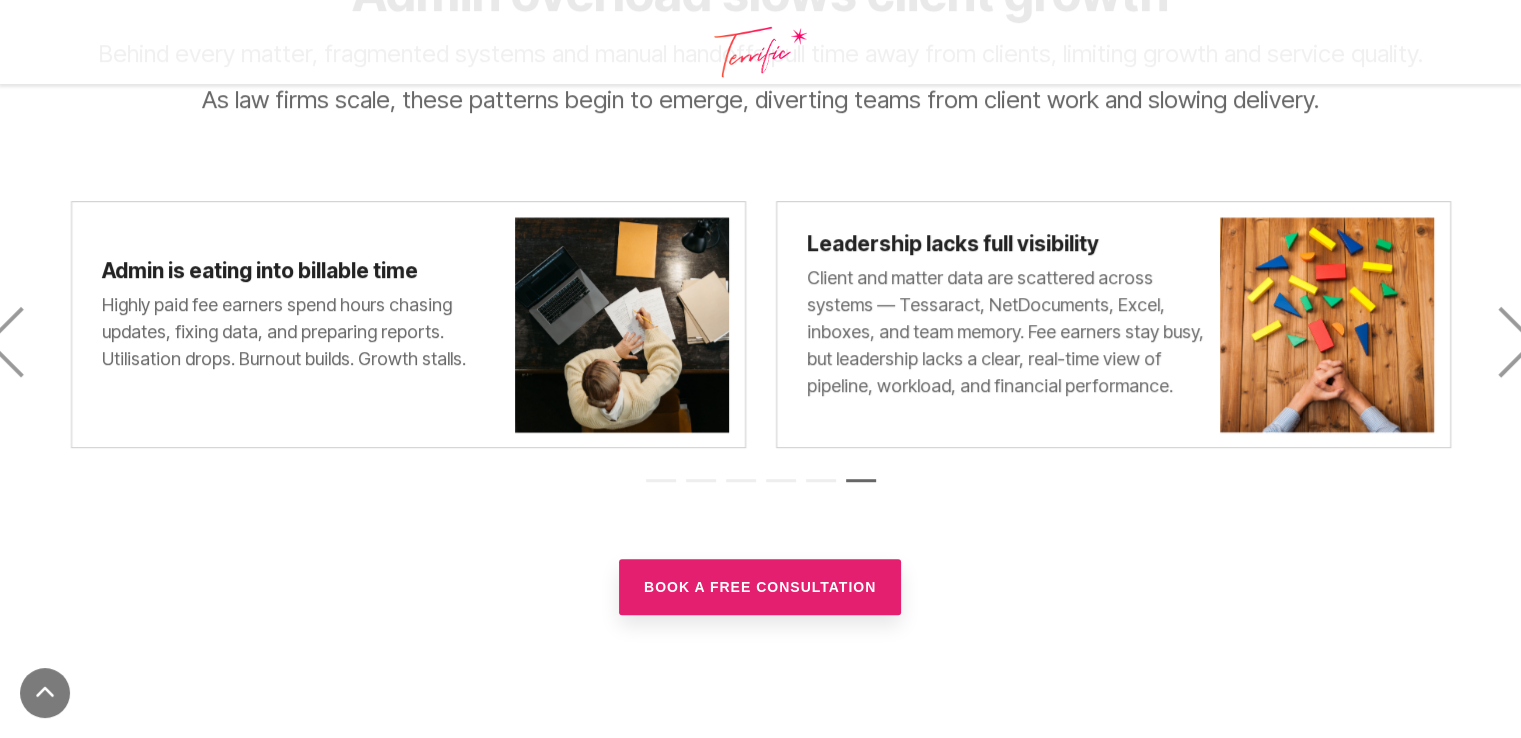 click on "1 2 3 4 5 6" at bounding box center (761, 483) 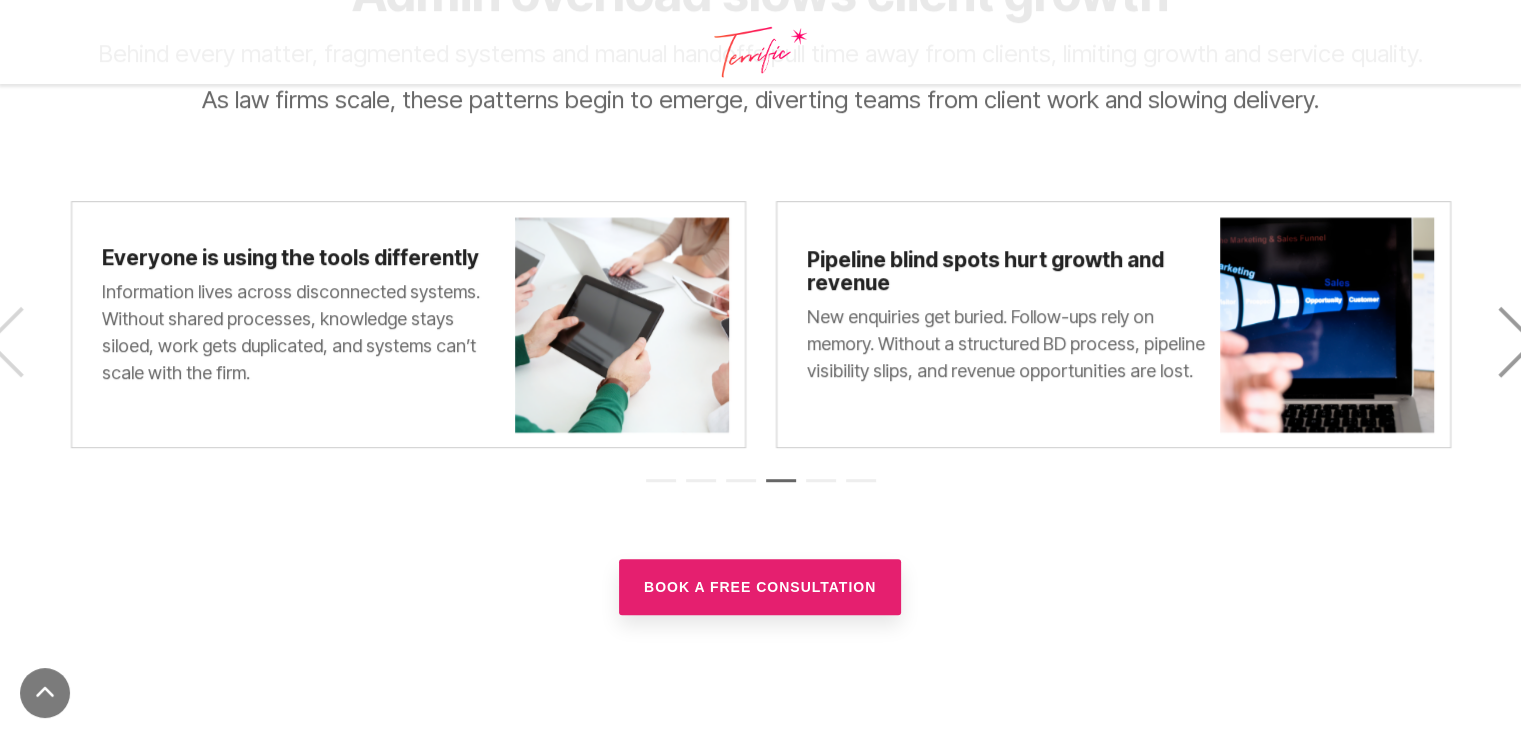 click on "Previous" at bounding box center (20, 341) 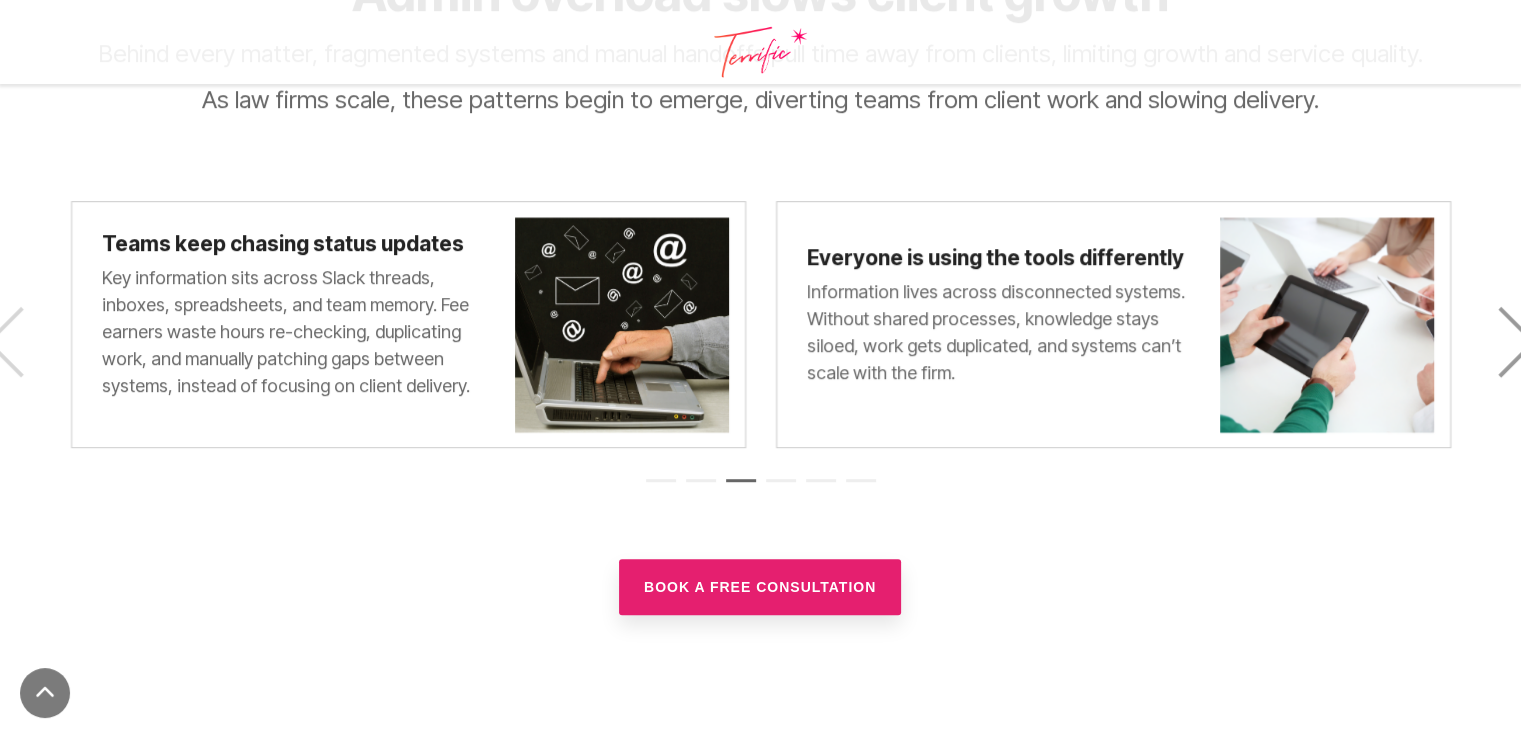 click on "Previous" at bounding box center (20, 341) 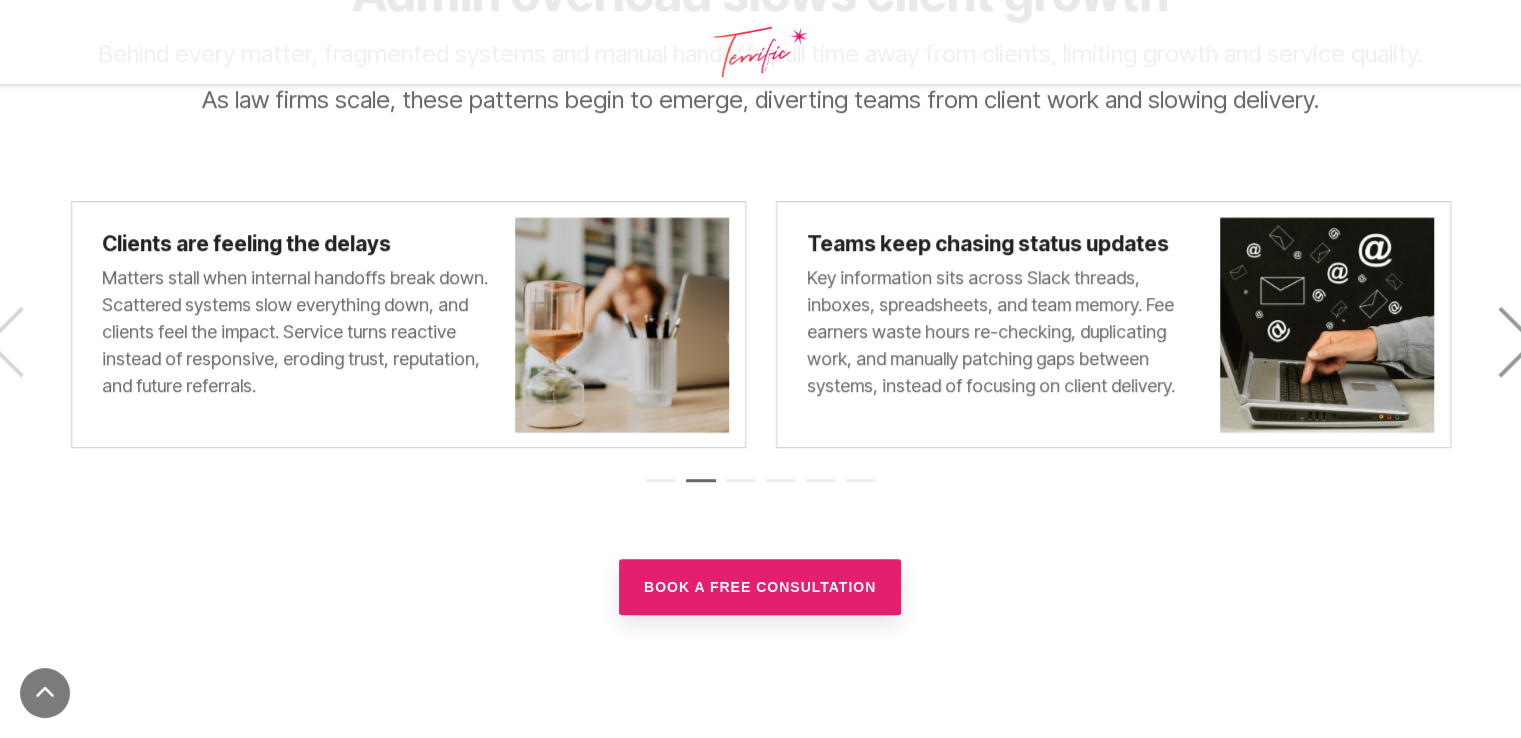 click on "Previous" at bounding box center (20, 341) 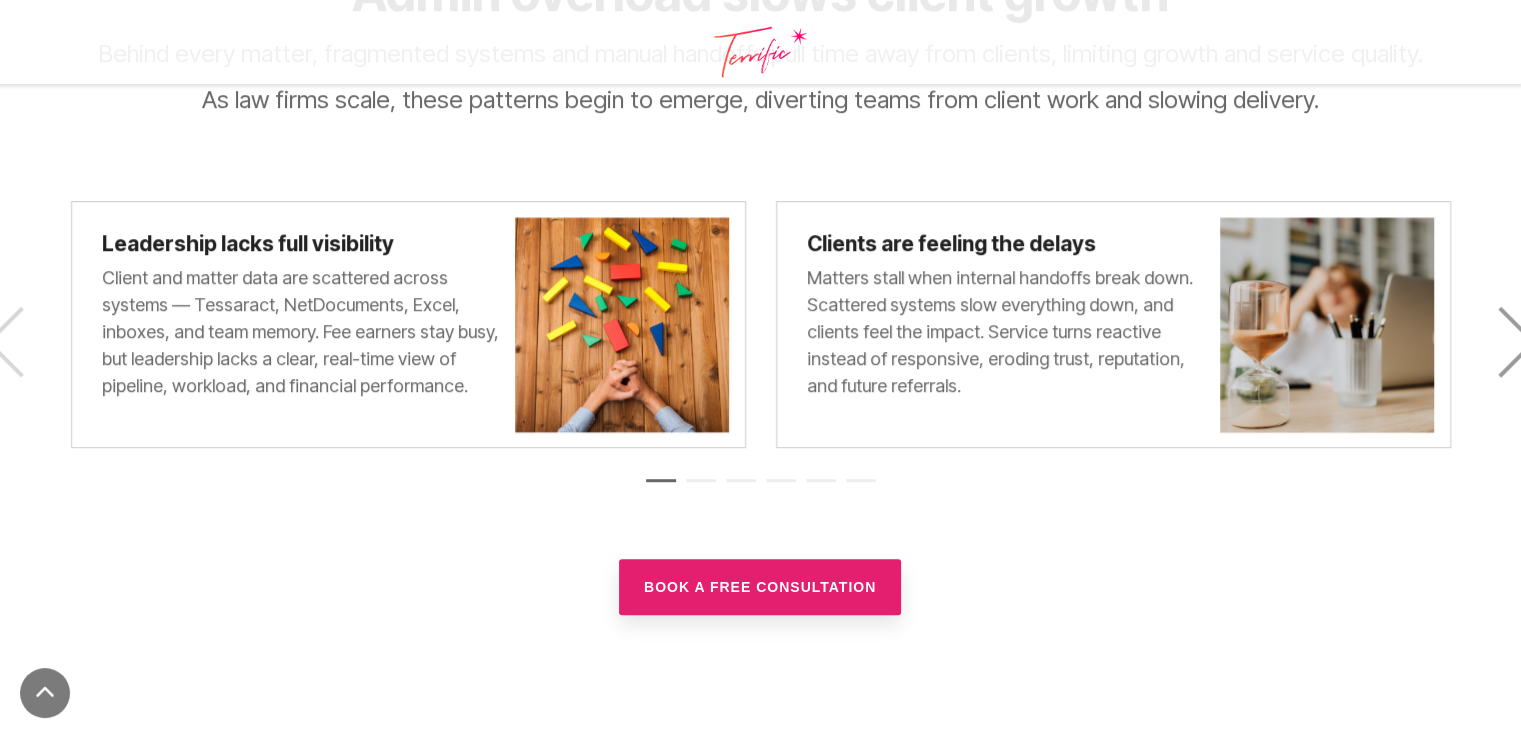 click on "Previous" at bounding box center (20, 341) 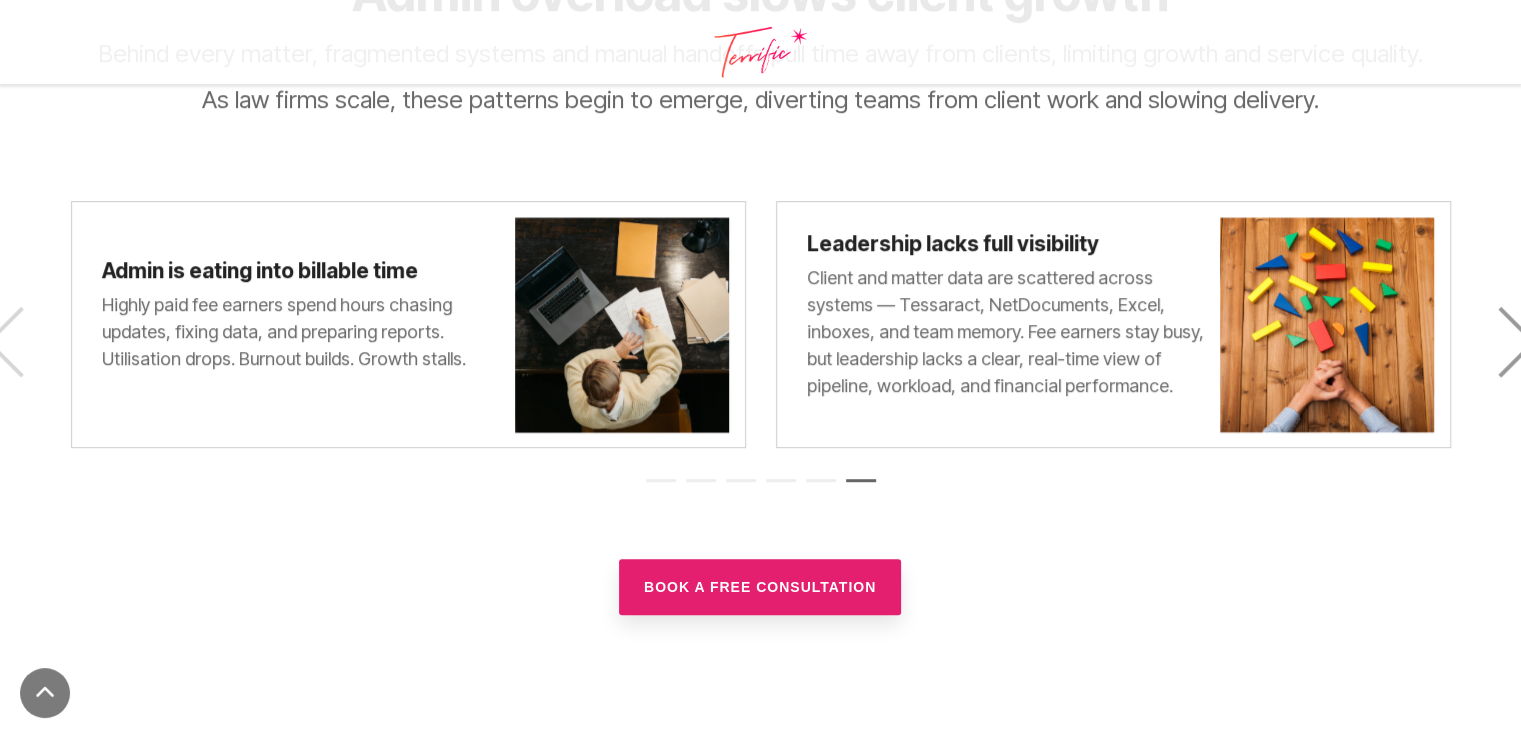 click on "Previous" at bounding box center (20, 341) 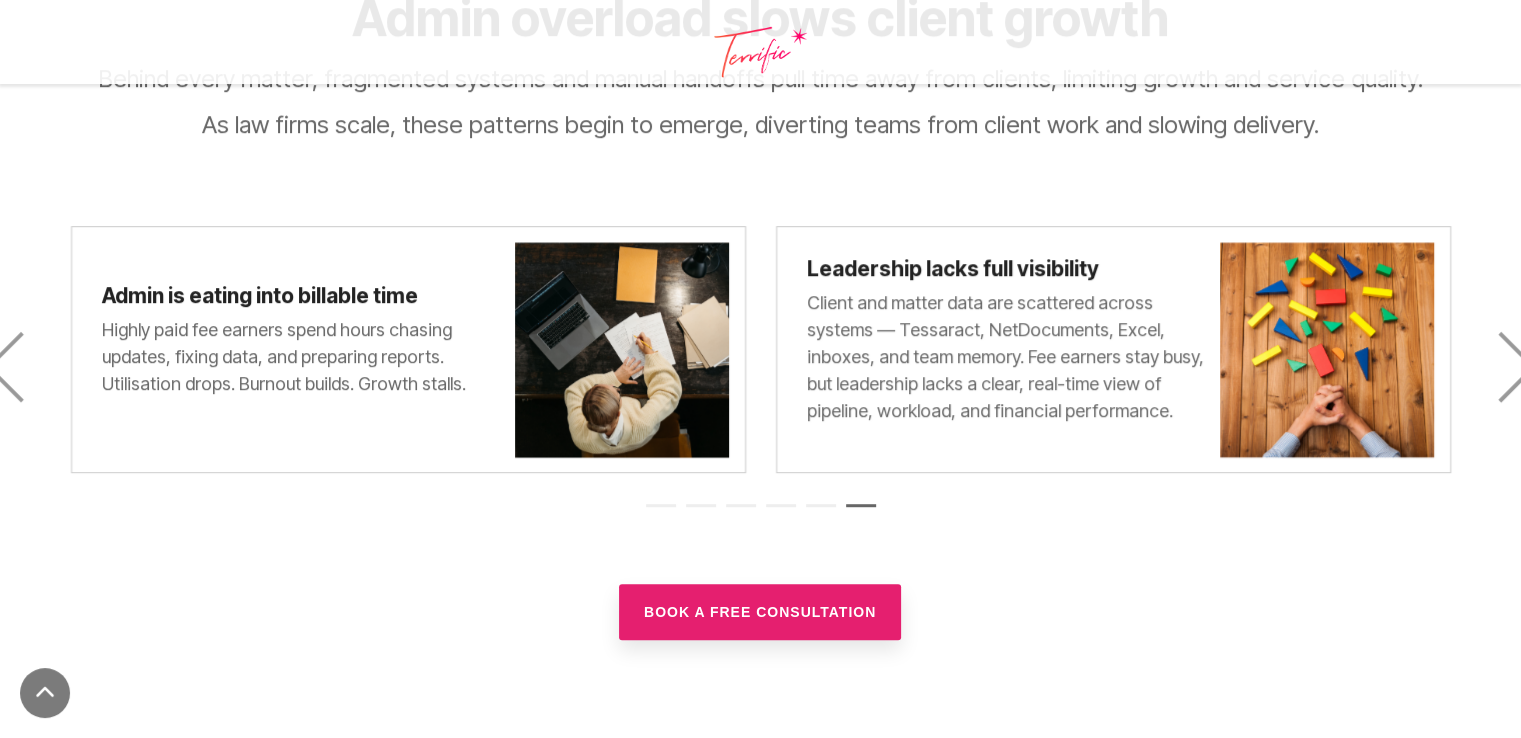 scroll, scrollTop: 990, scrollLeft: 0, axis: vertical 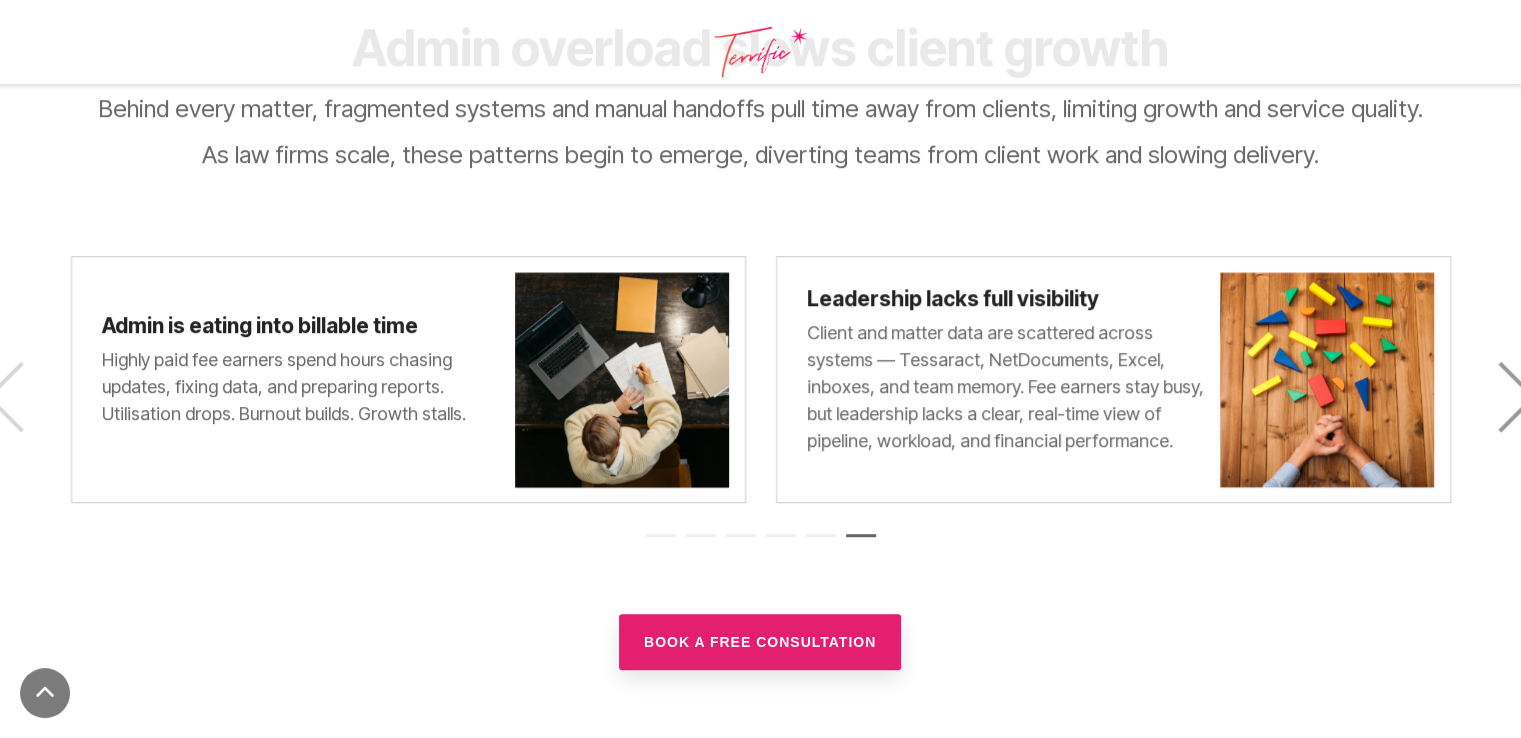 click on "Previous" at bounding box center [20, 396] 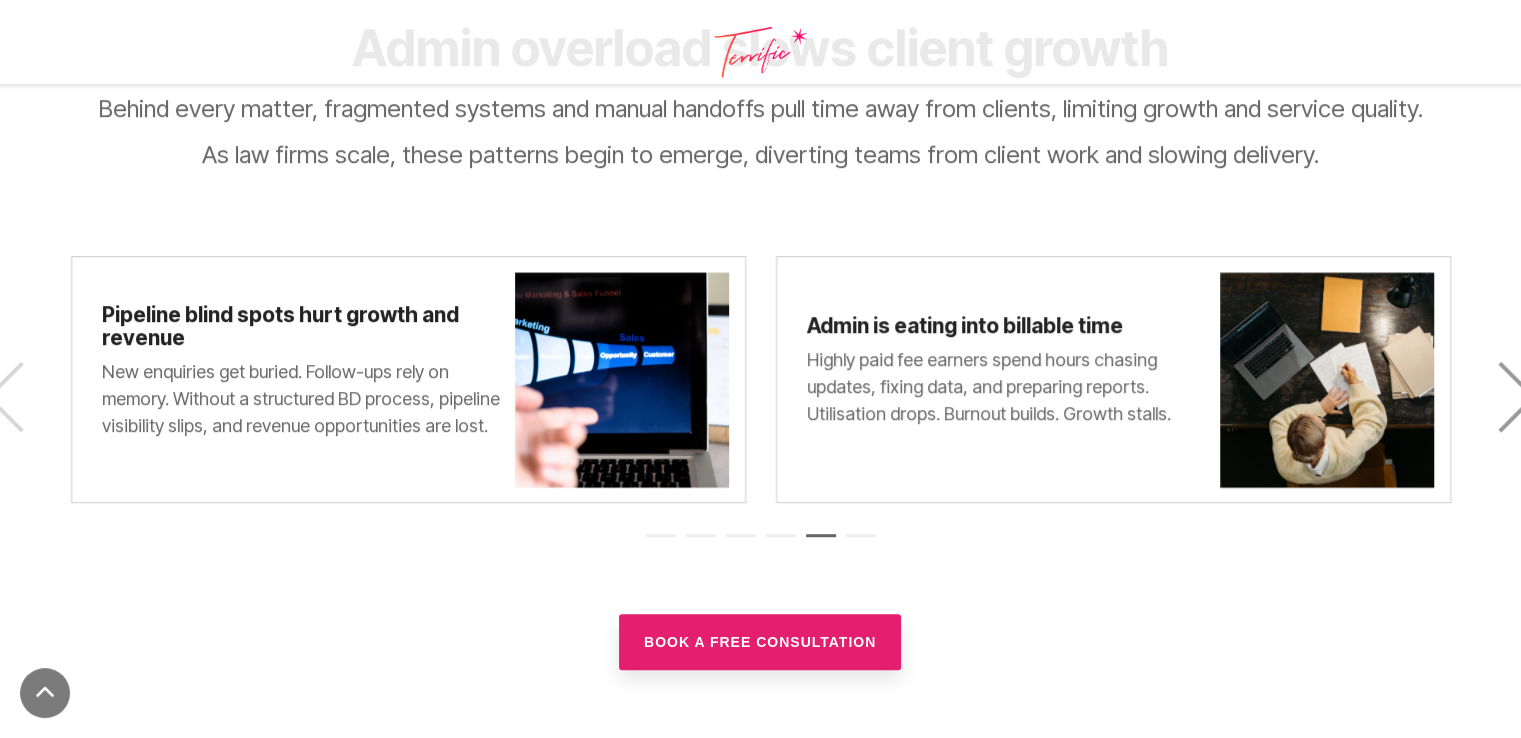 click on "Previous" at bounding box center [20, 396] 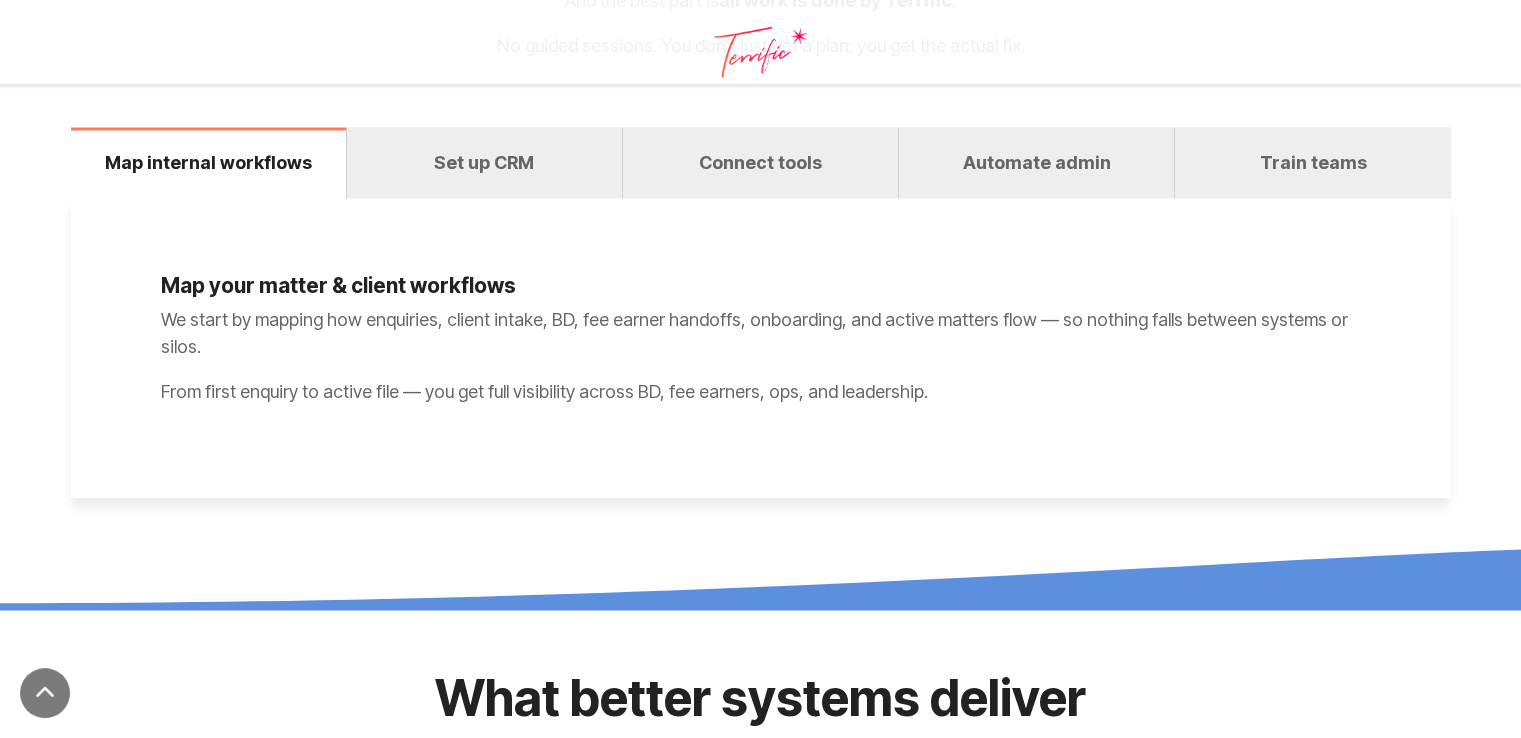 scroll, scrollTop: 3707, scrollLeft: 0, axis: vertical 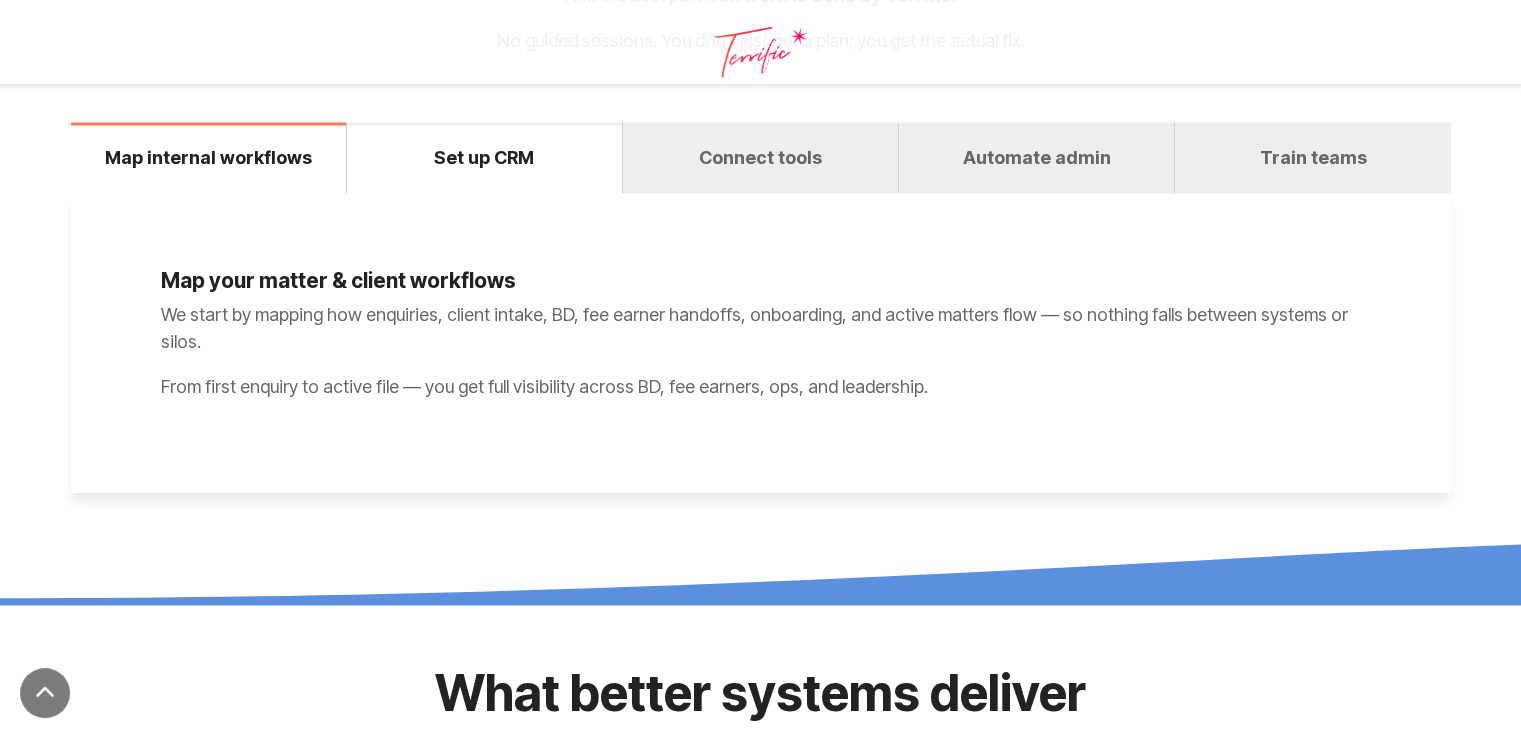 click on "Set up CRM" at bounding box center (484, 157) 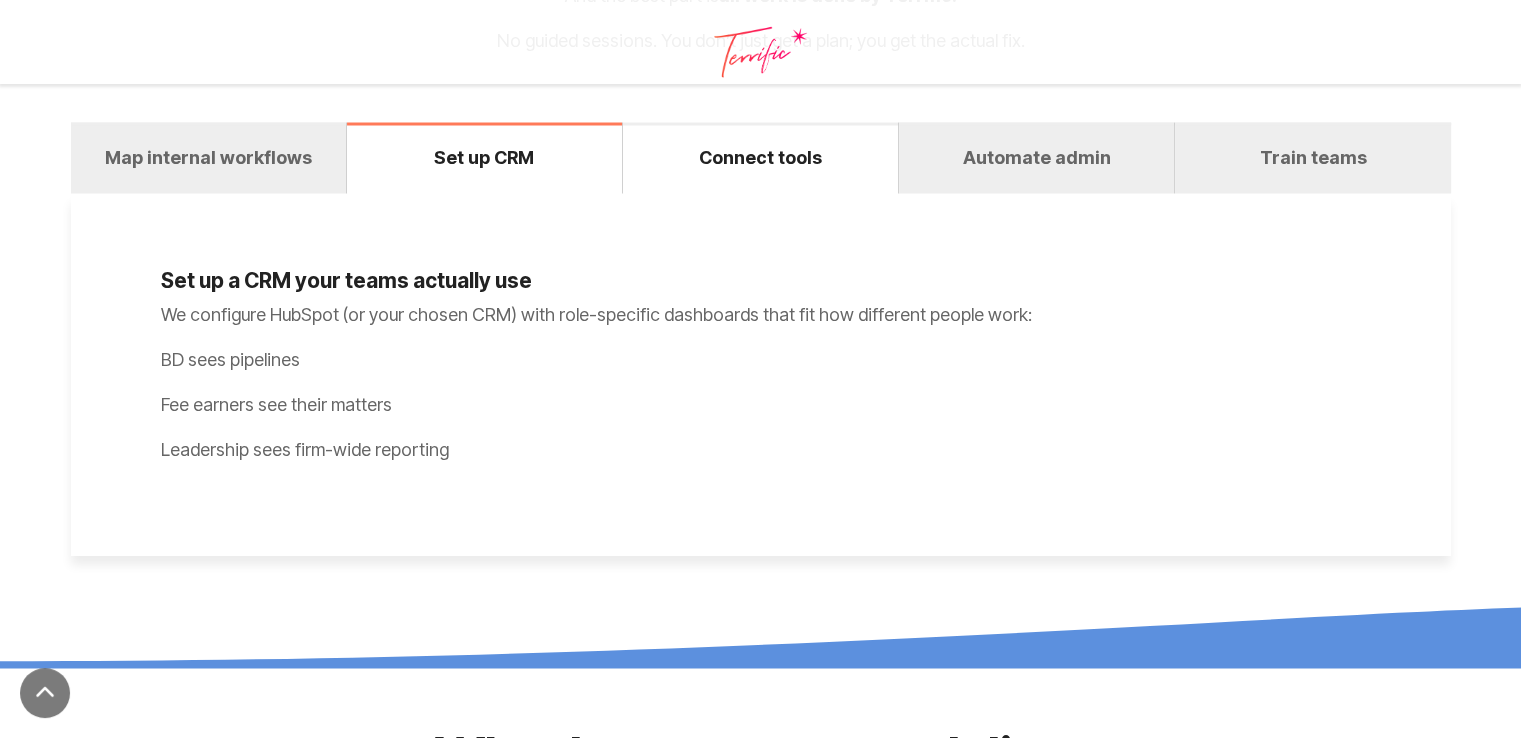 click on "Connect tools" at bounding box center [760, 157] 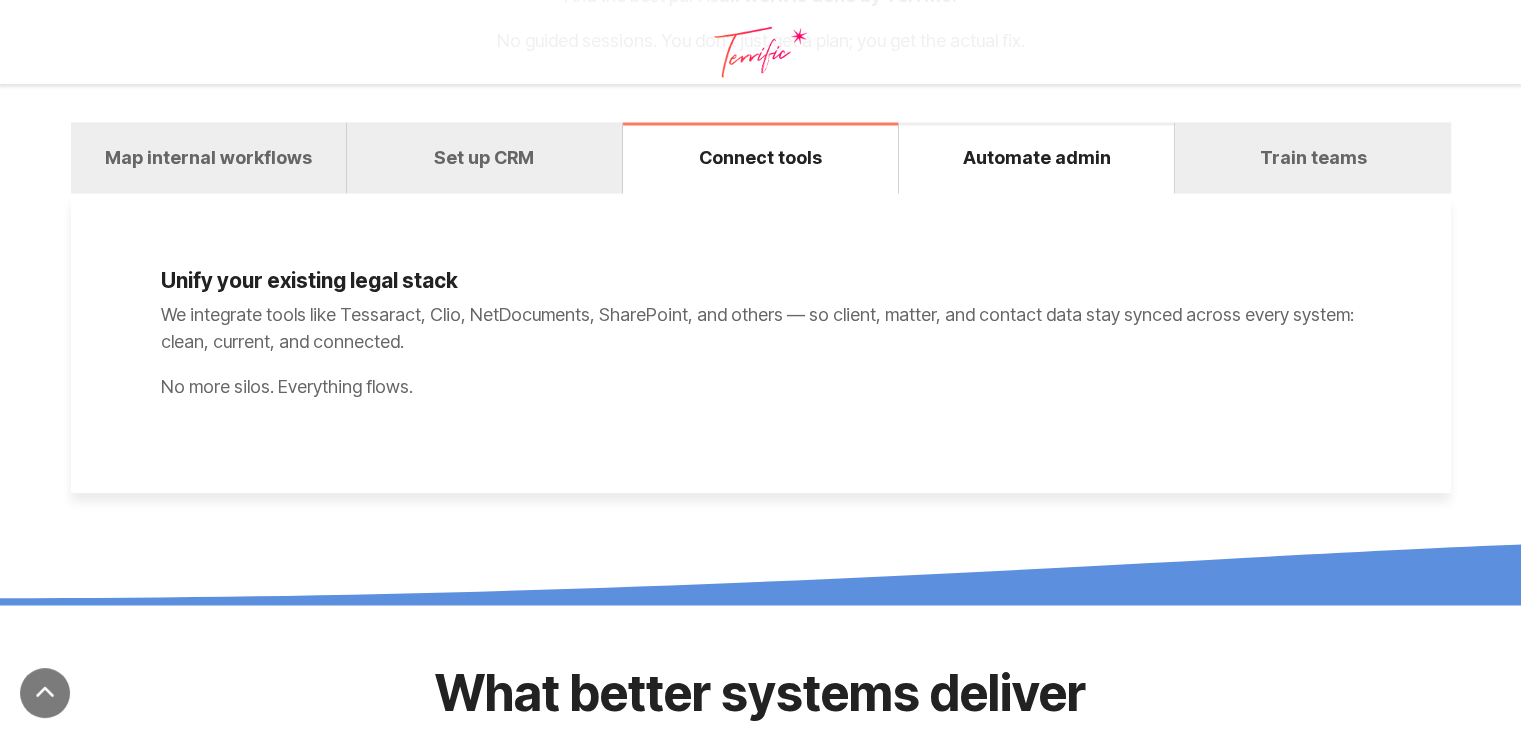 click on "Automate admin" at bounding box center (1036, 157) 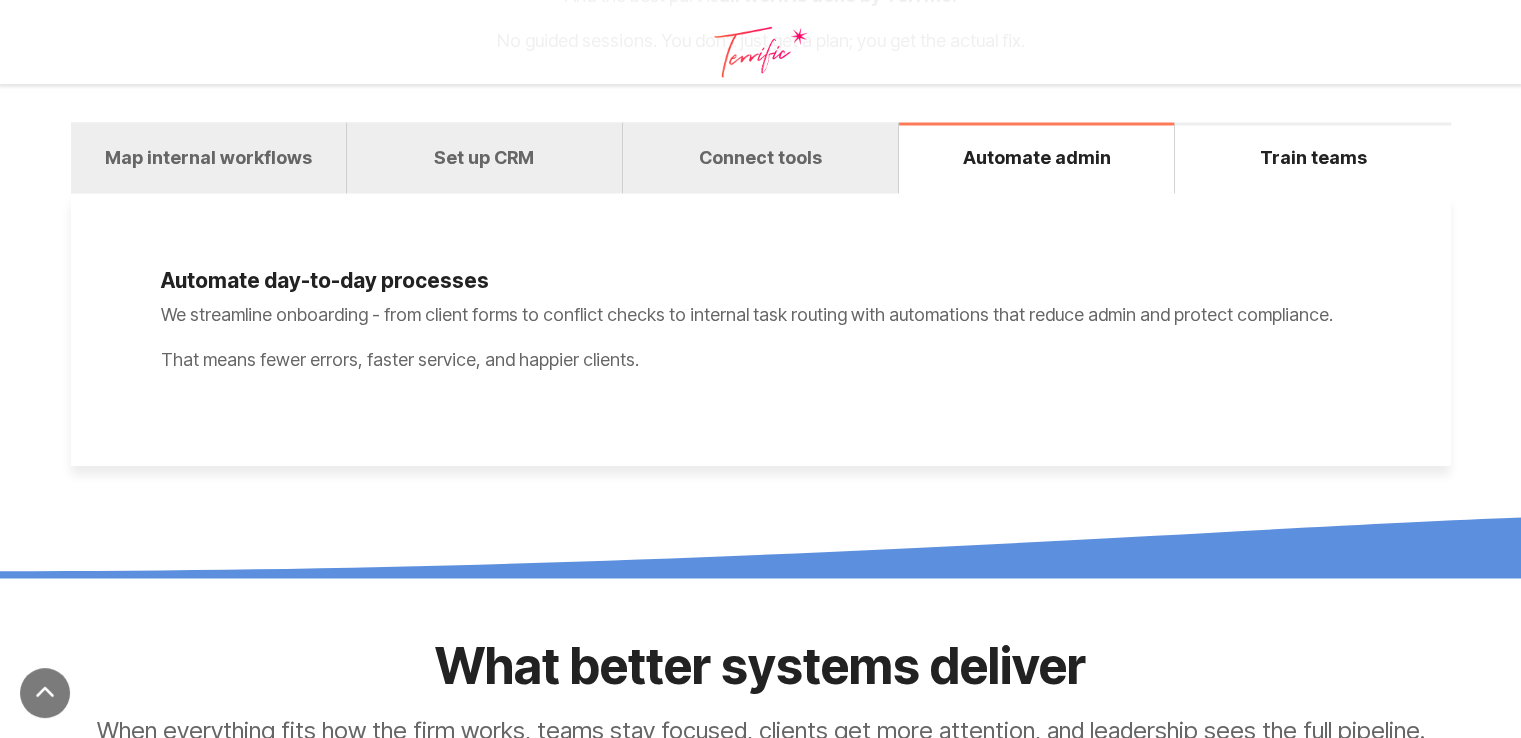 click on "Train teams" at bounding box center [1312, 157] 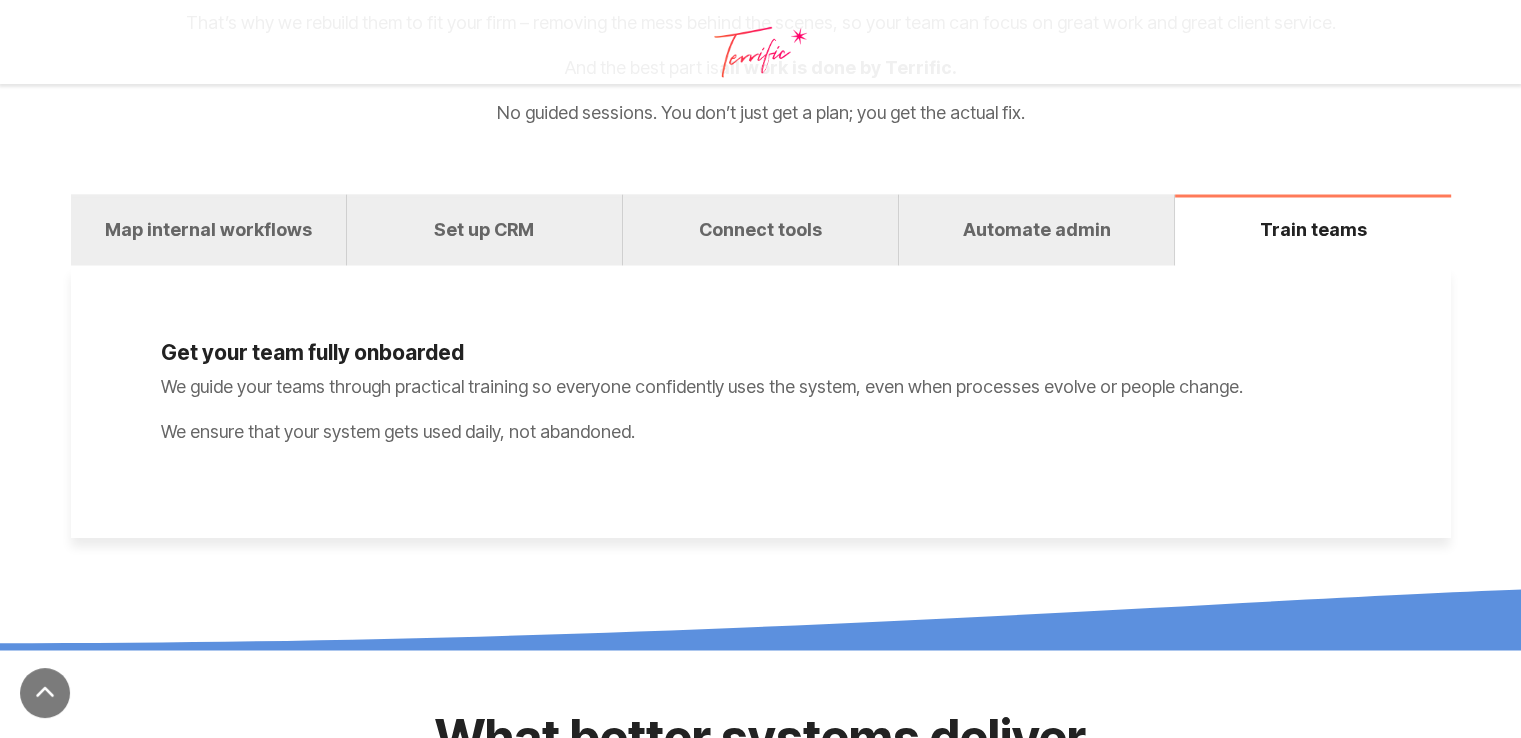 scroll, scrollTop: 3640, scrollLeft: 0, axis: vertical 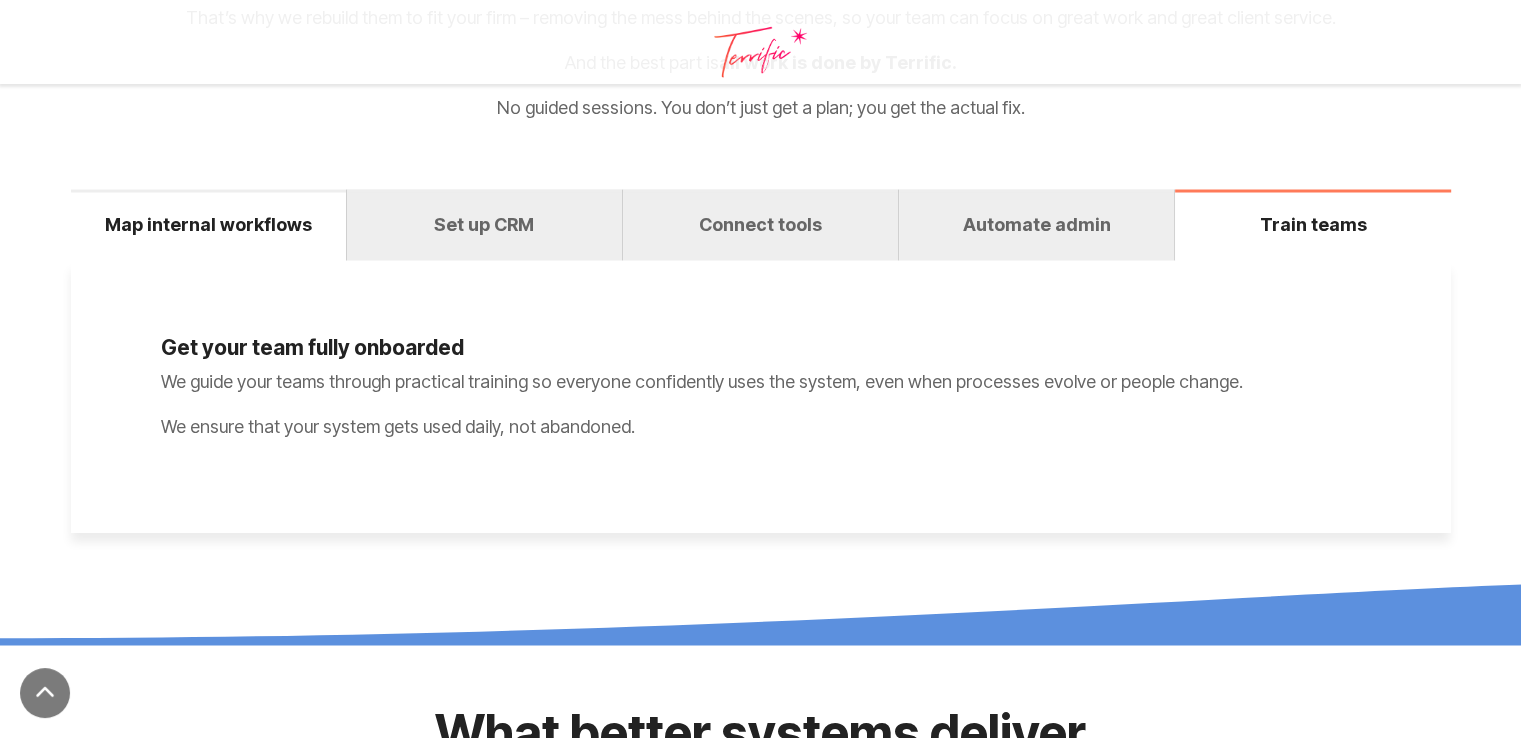 click on "Map internal workflows" at bounding box center [208, 224] 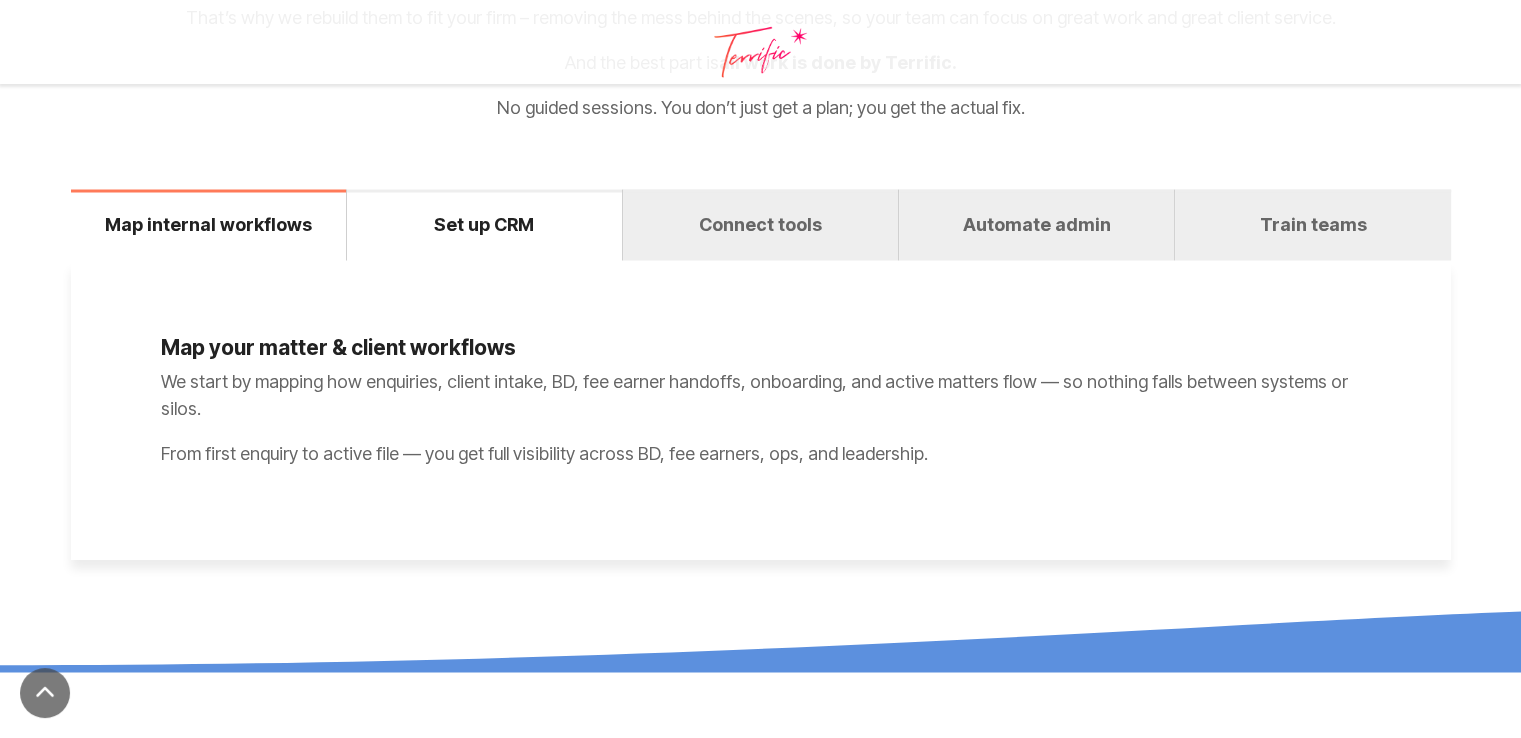 click on "Set up CRM" at bounding box center [484, 224] 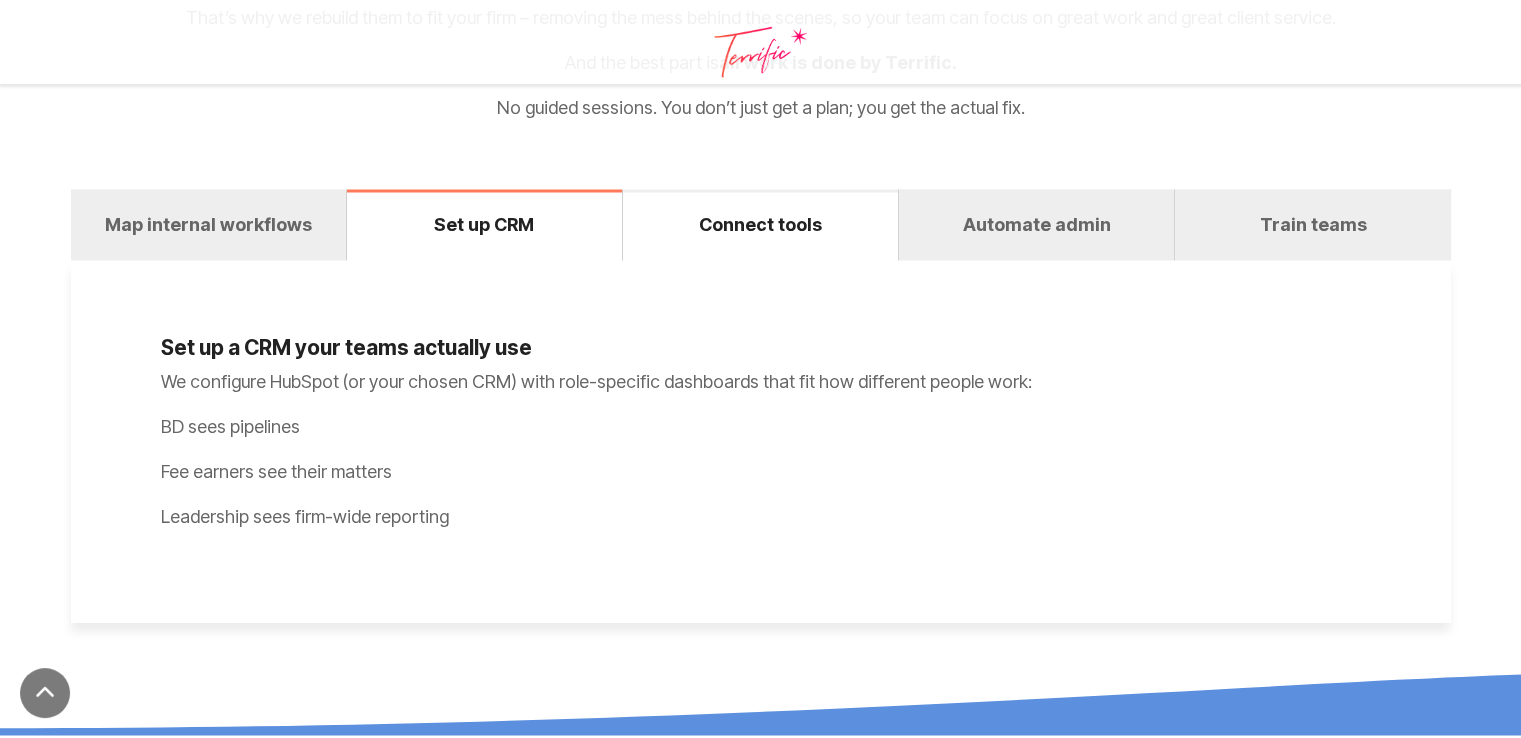 click on "Connect tools" at bounding box center (760, 224) 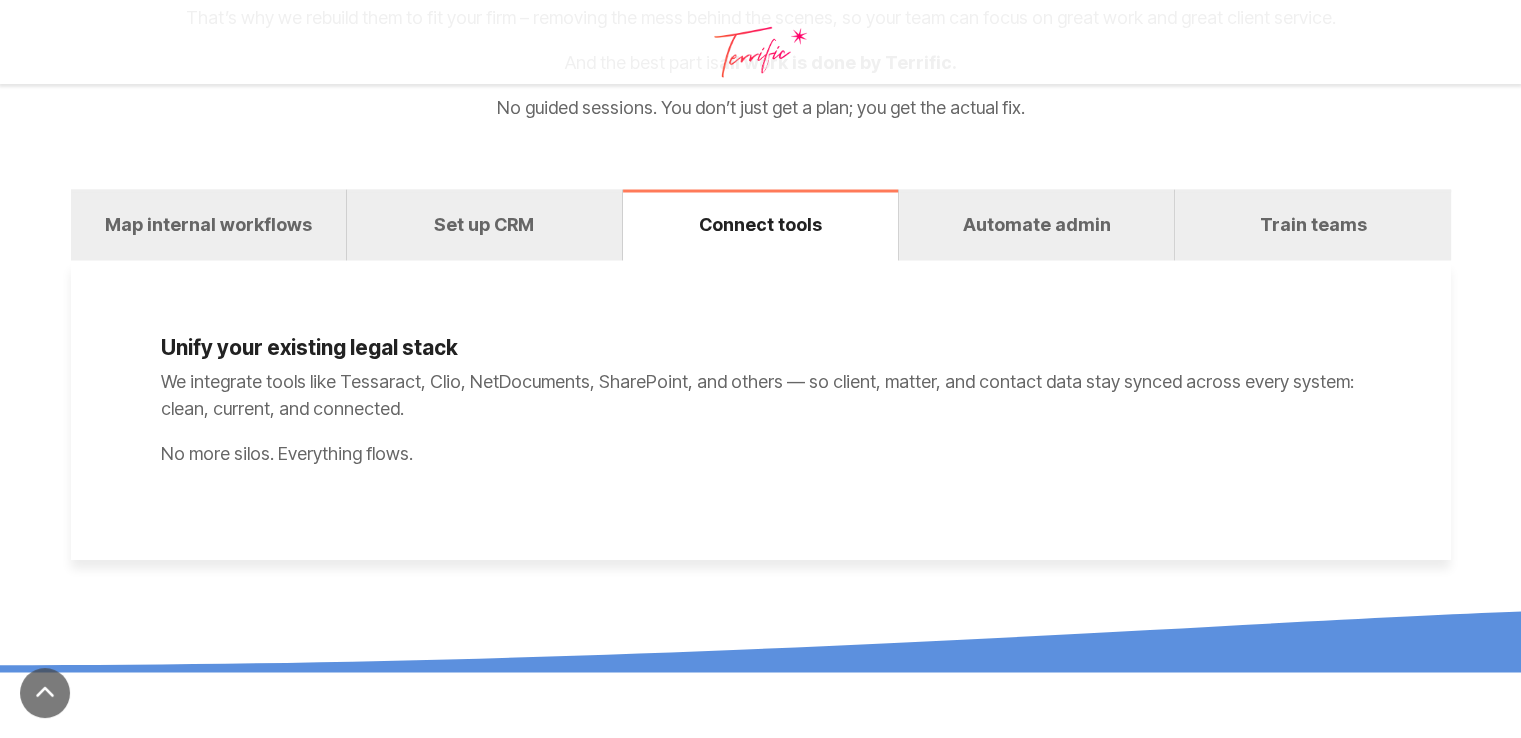 click on "Automate admin" at bounding box center (1036, 224) 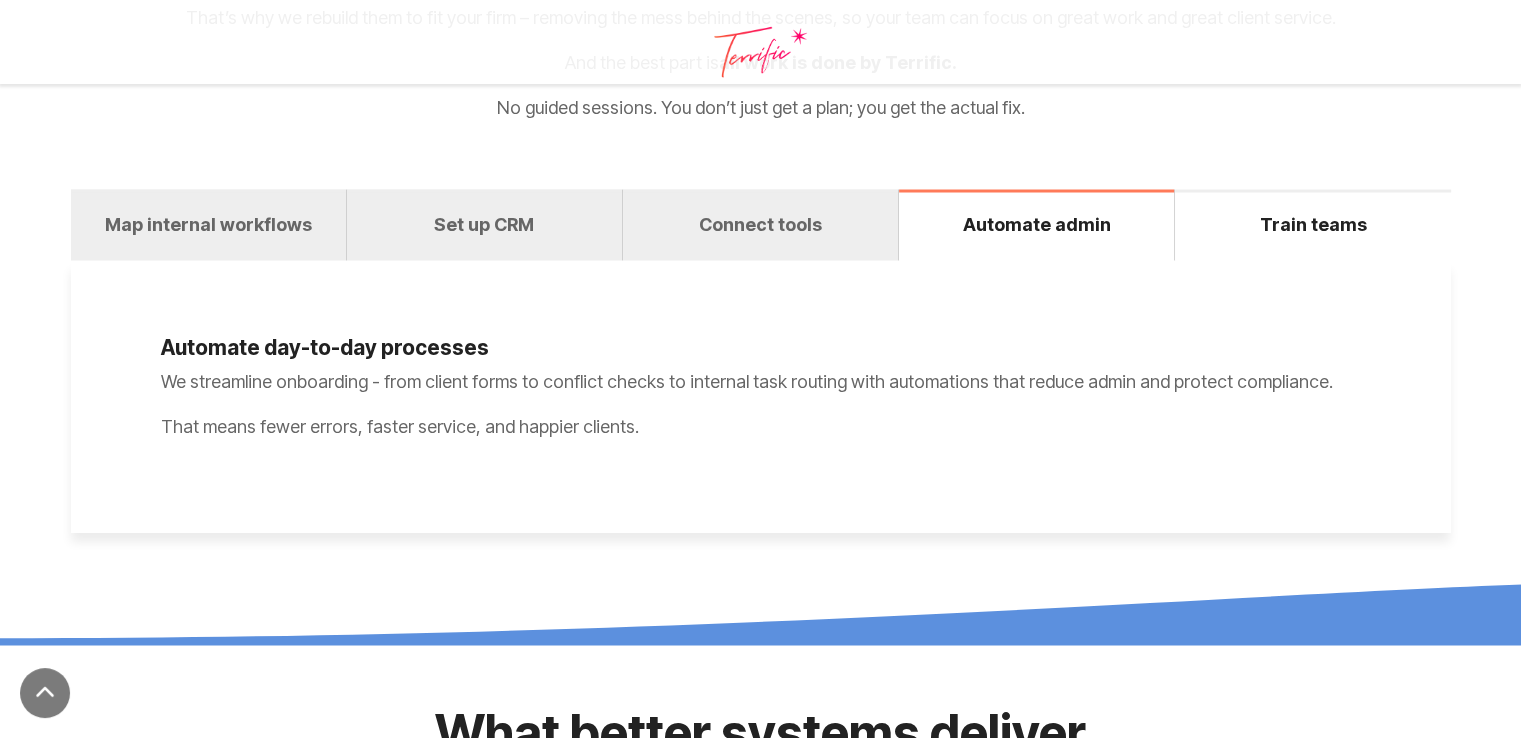 click on "Train teams" at bounding box center (1312, 224) 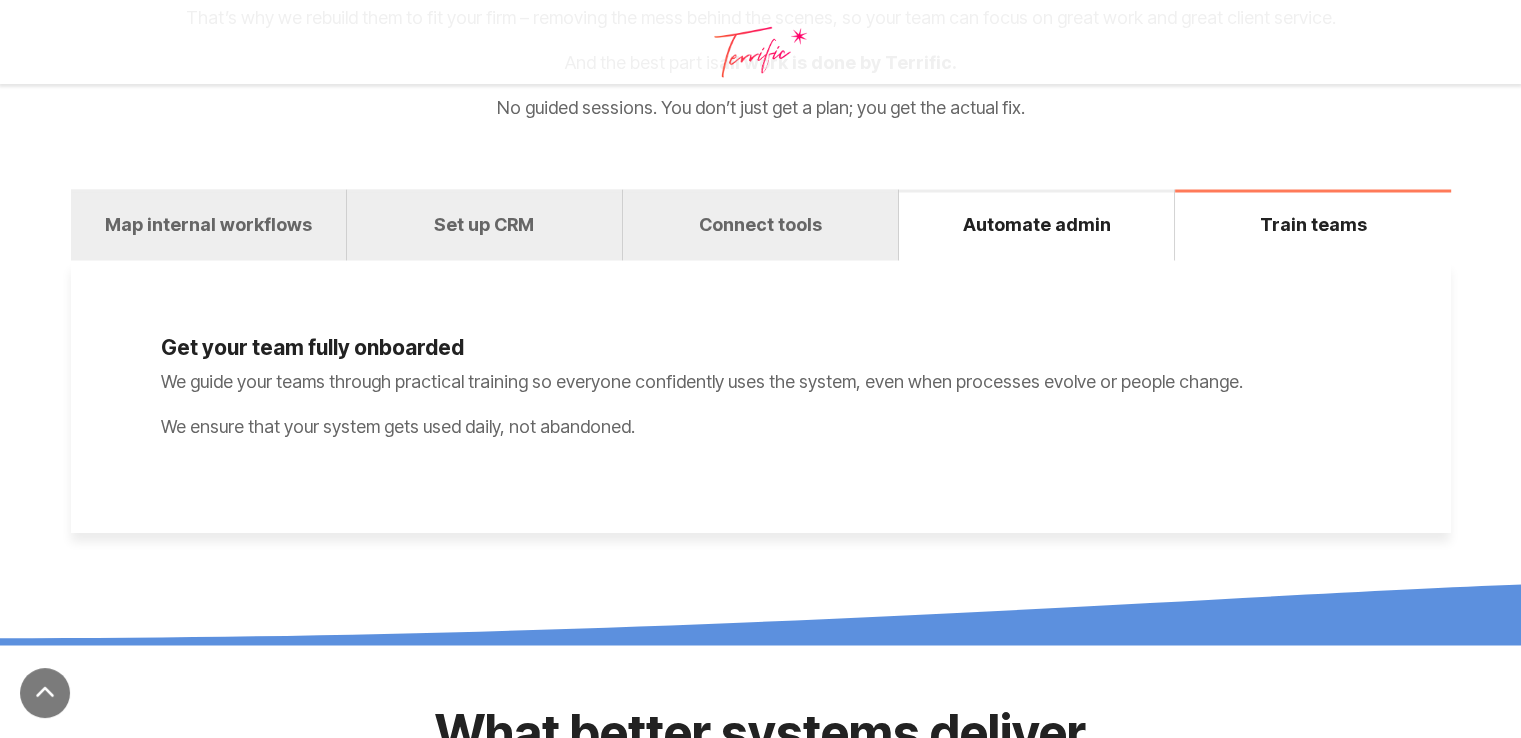 click on "Automate admin" at bounding box center [1036, 224] 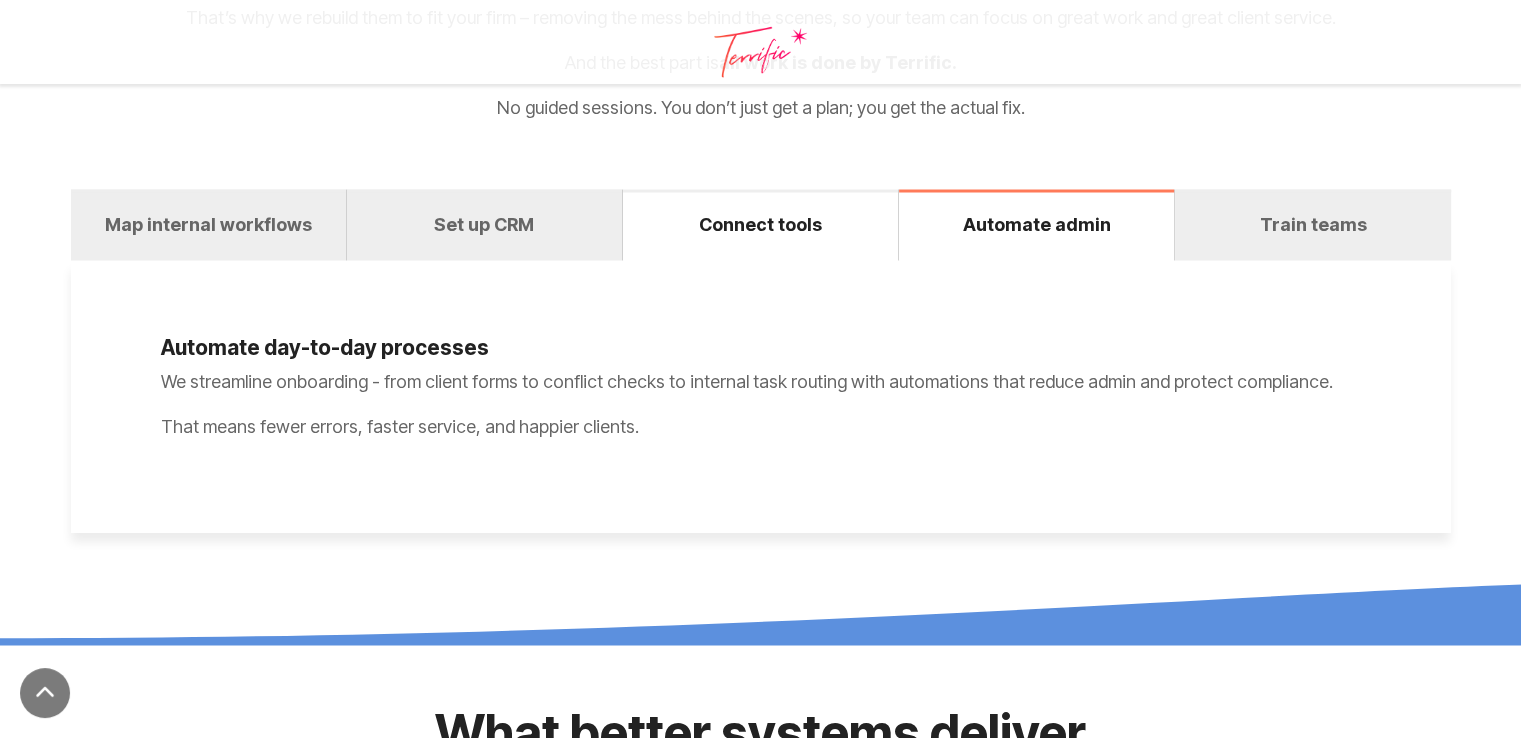 click on "Connect tools" at bounding box center (760, 224) 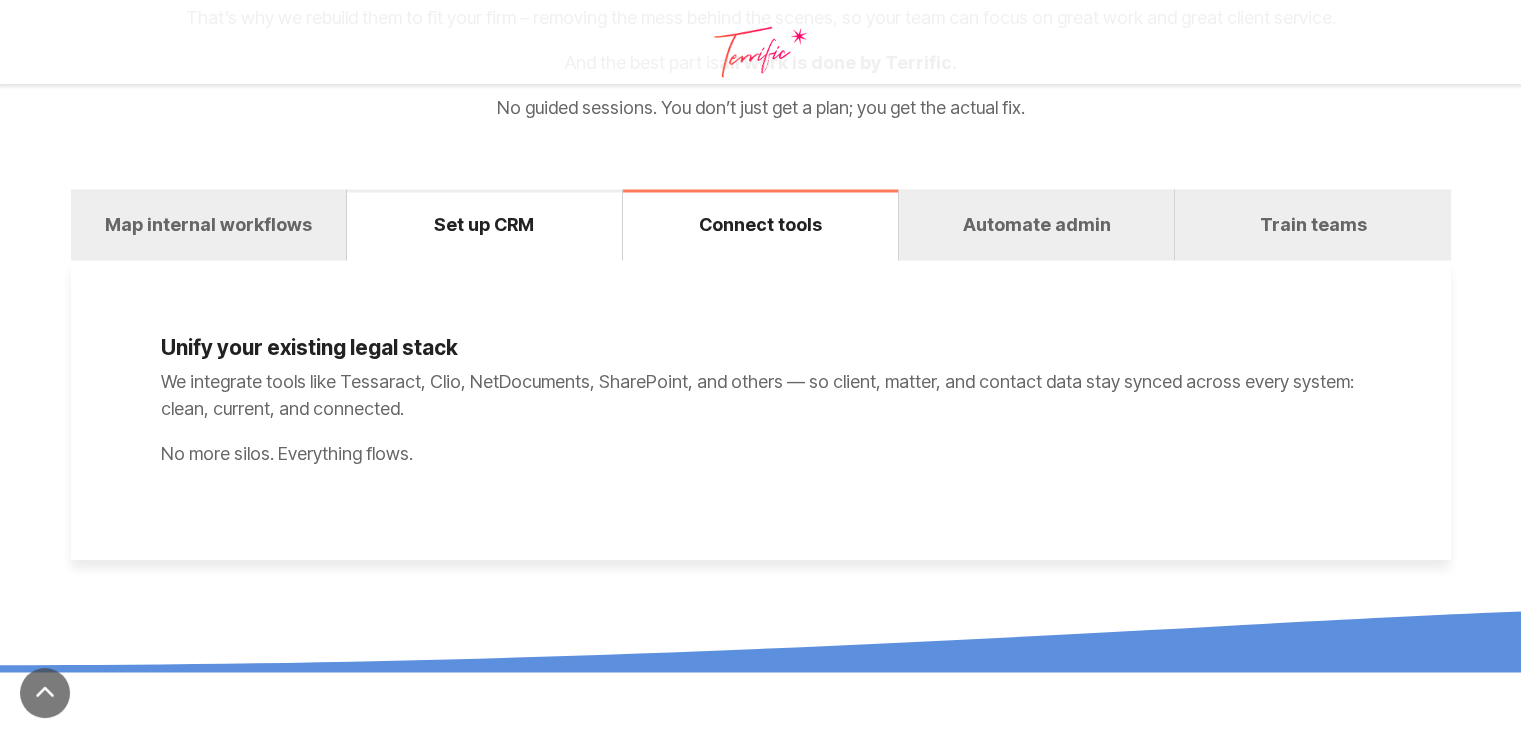 click on "Set up CRM" at bounding box center [484, 224] 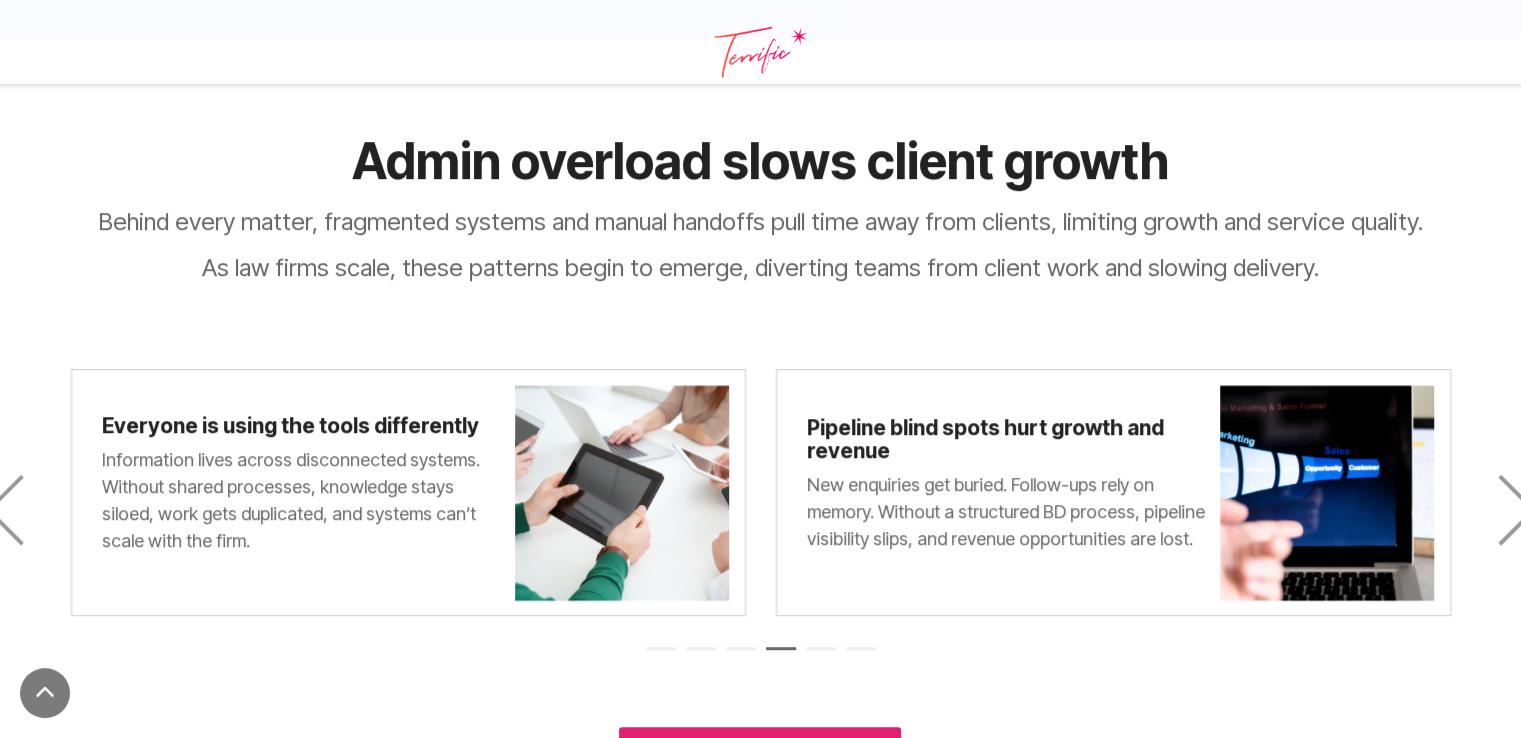 scroll, scrollTop: 1000, scrollLeft: 0, axis: vertical 